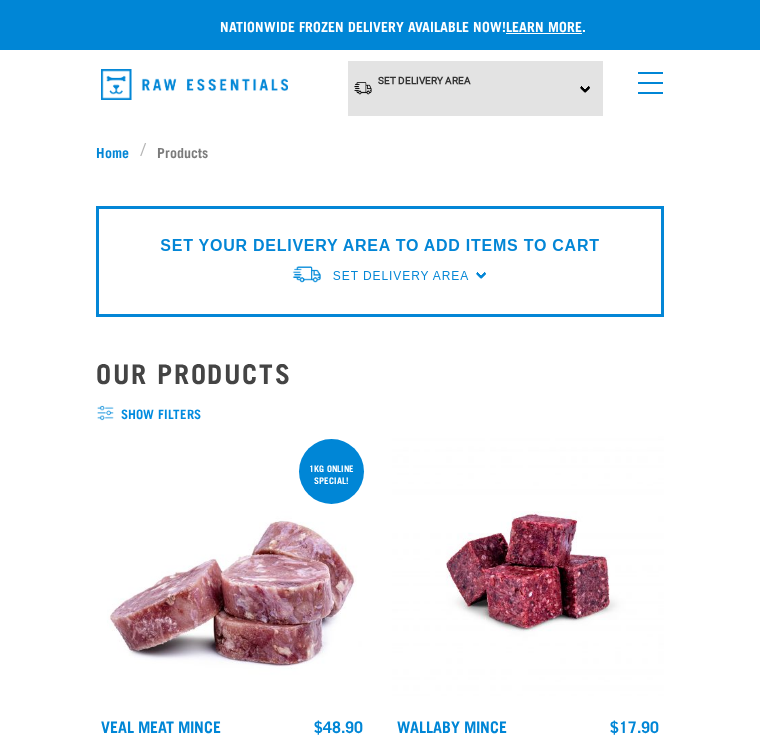 scroll, scrollTop: 0, scrollLeft: 0, axis: both 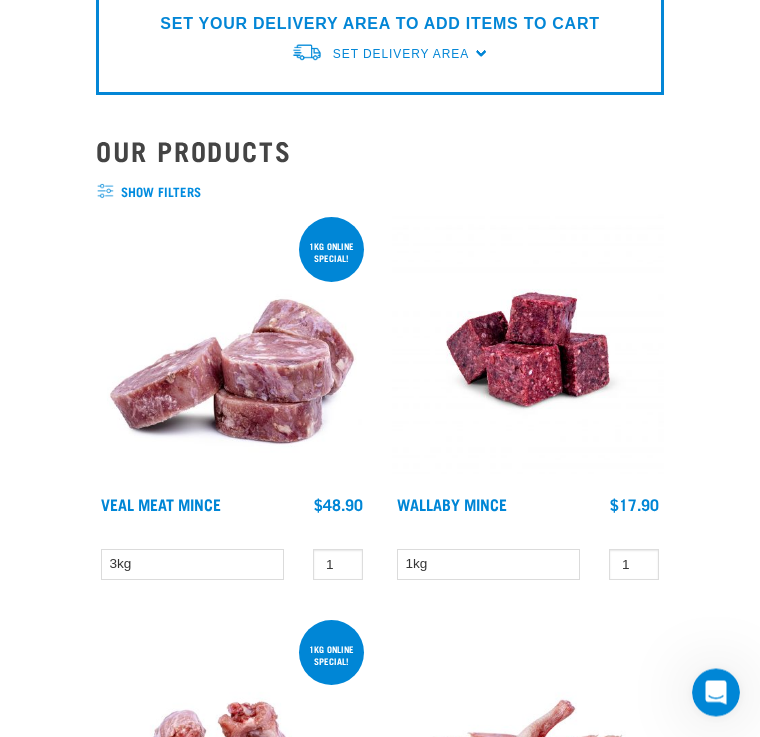 click at bounding box center (528, 350) 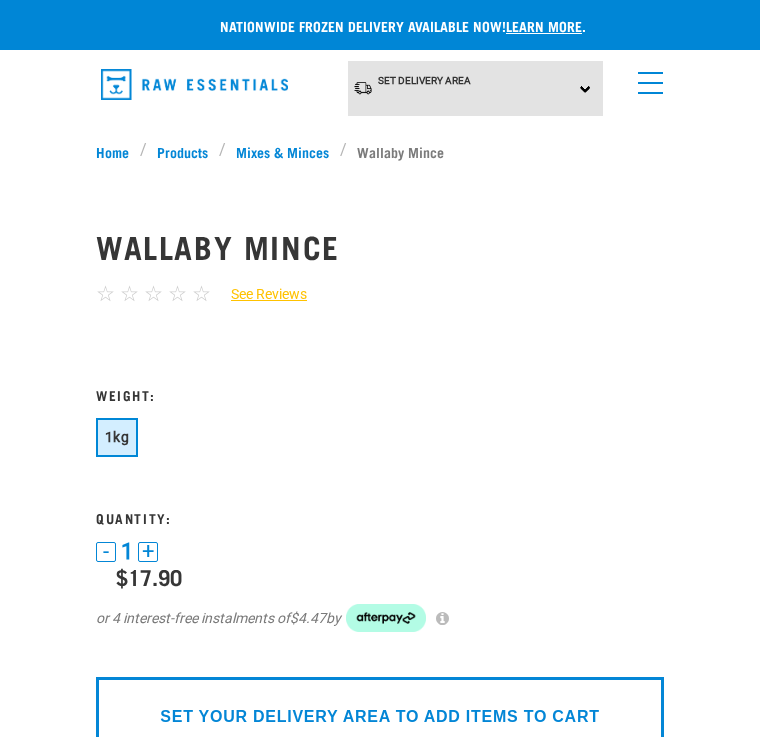 scroll, scrollTop: 0, scrollLeft: 0, axis: both 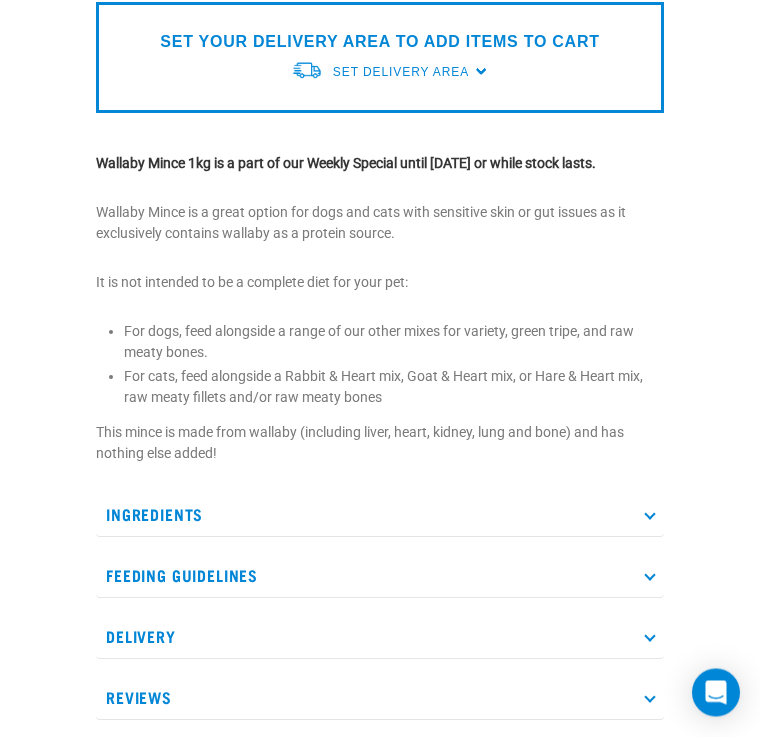 click at bounding box center (649, 515) 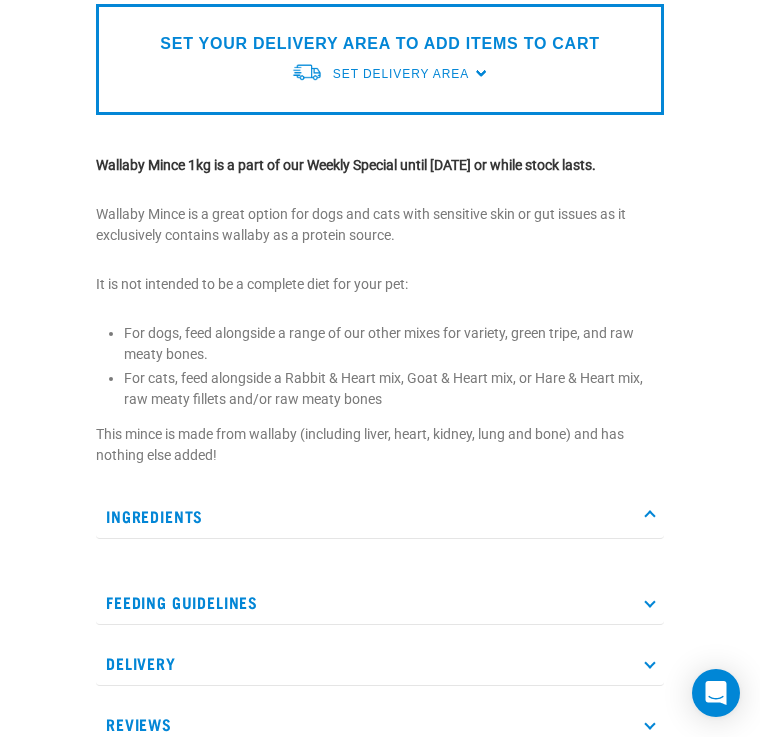 scroll, scrollTop: 669, scrollLeft: 0, axis: vertical 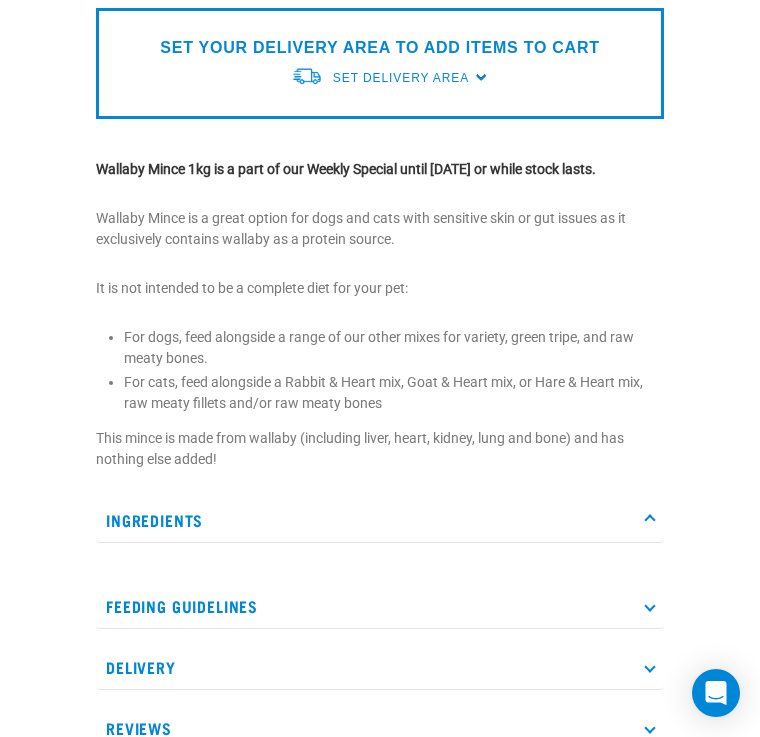 click on "Ingredients" at bounding box center [380, 520] 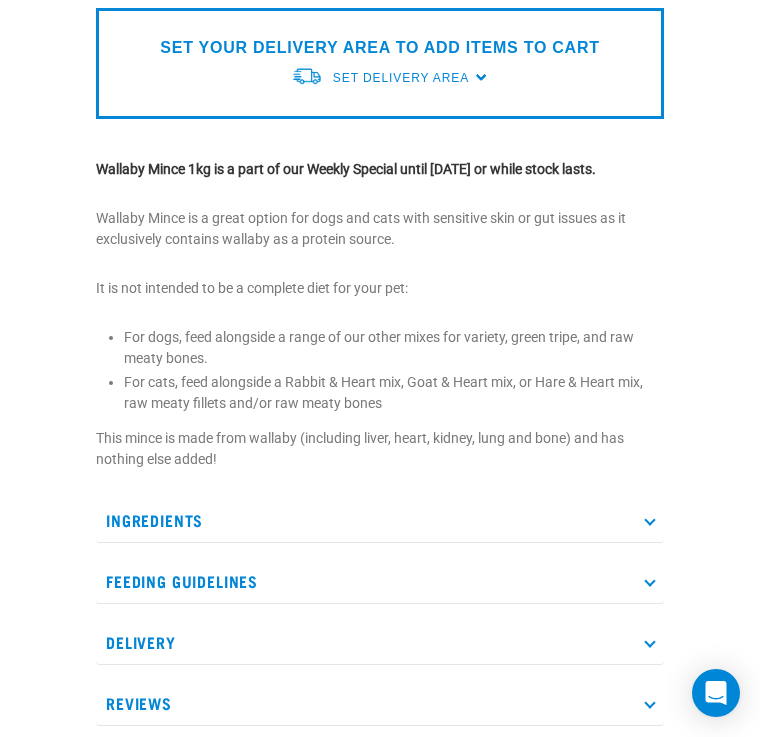 click on "Ingredients" at bounding box center (380, 520) 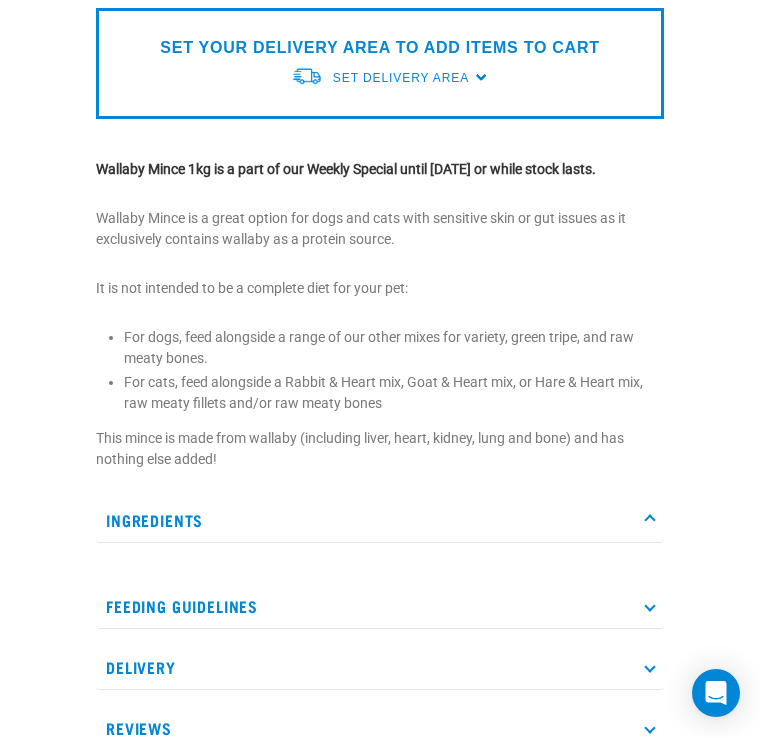 click on "Ingredients" at bounding box center (380, 520) 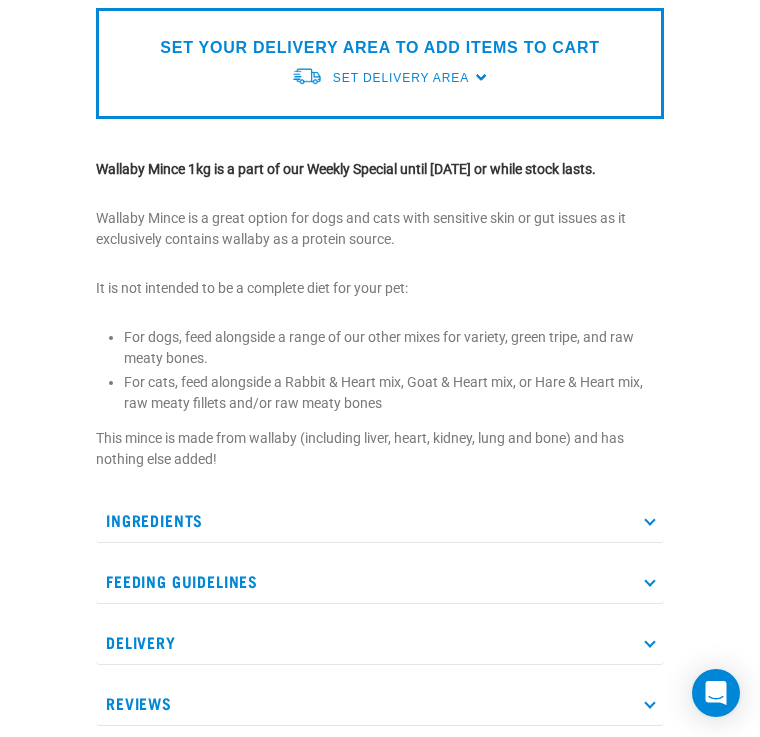 click on "Feeding Guidelines" at bounding box center (380, 581) 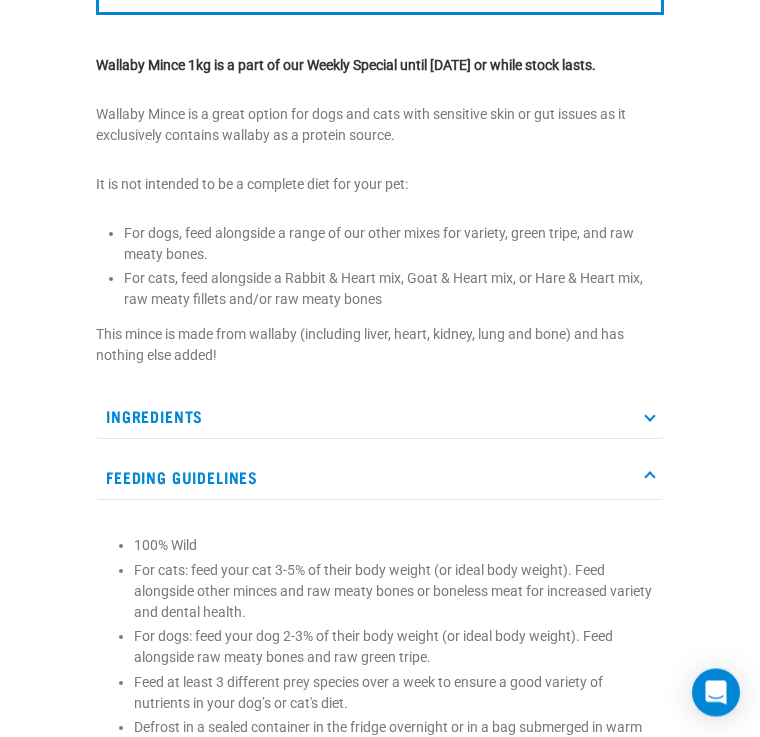 scroll, scrollTop: 773, scrollLeft: 0, axis: vertical 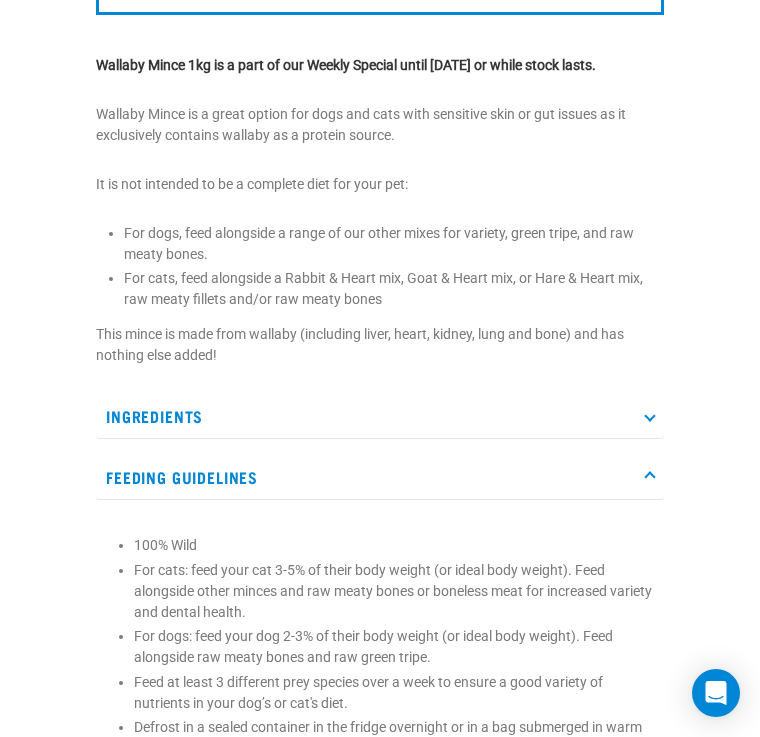 click on "Feeding Guidelines" at bounding box center [380, 477] 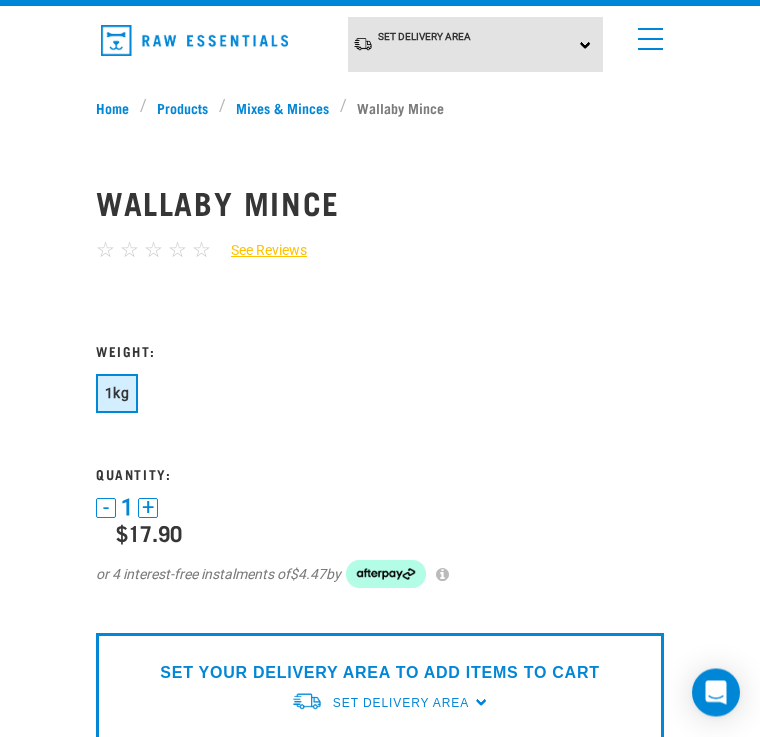 scroll, scrollTop: 0, scrollLeft: 0, axis: both 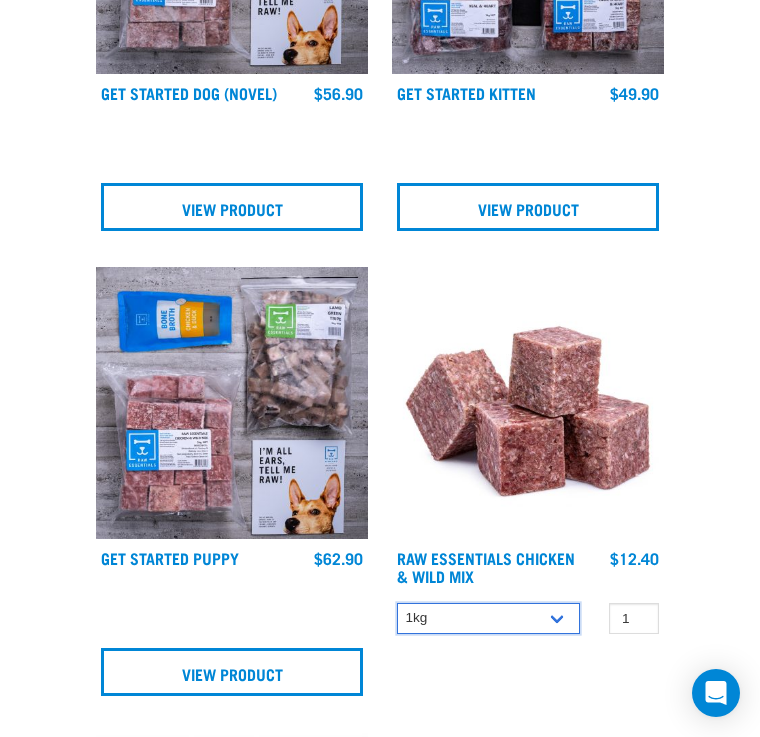 click on "1kg
3kg
Bulk (10kg)" at bounding box center [488, 618] 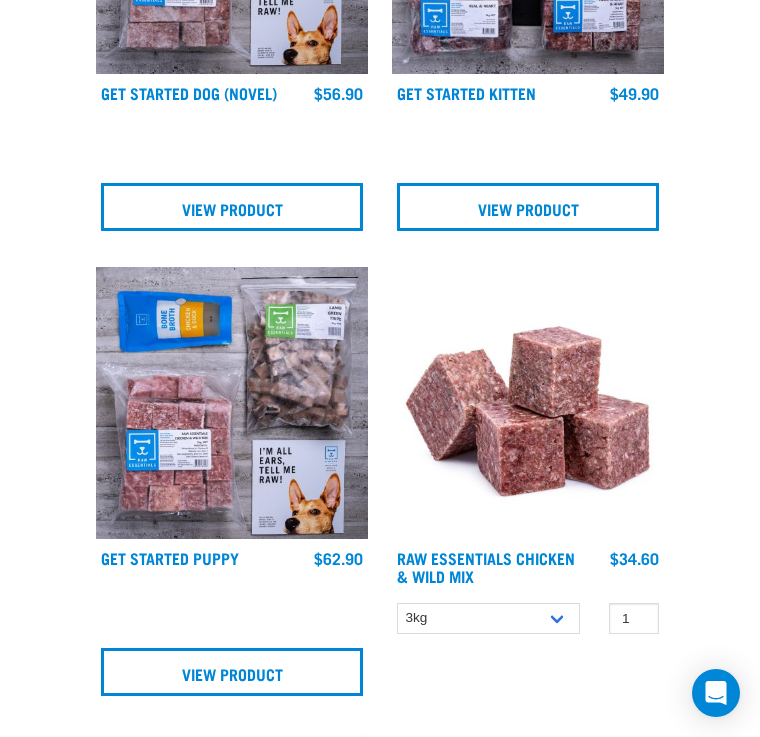 click at bounding box center [528, 403] 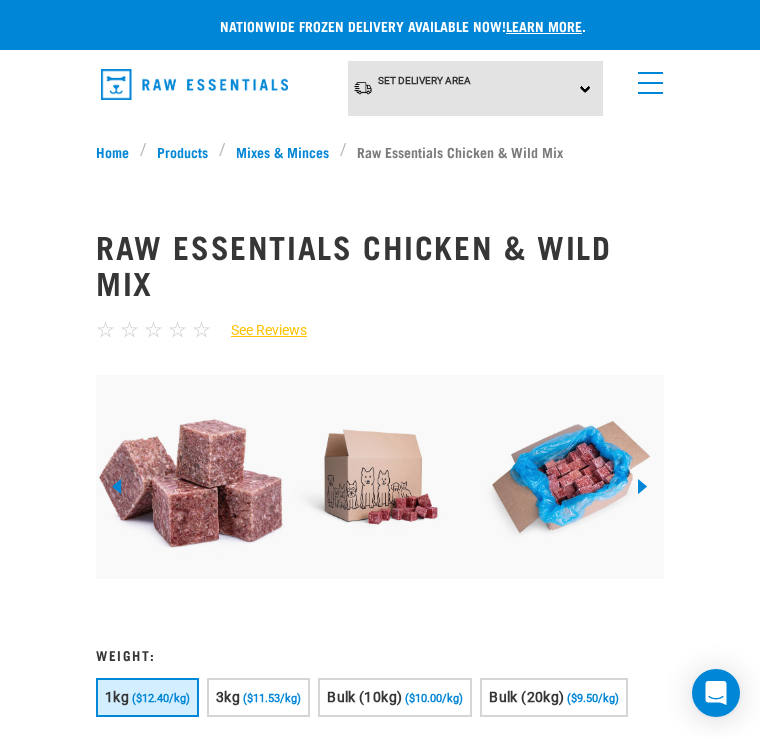 scroll, scrollTop: 0, scrollLeft: 0, axis: both 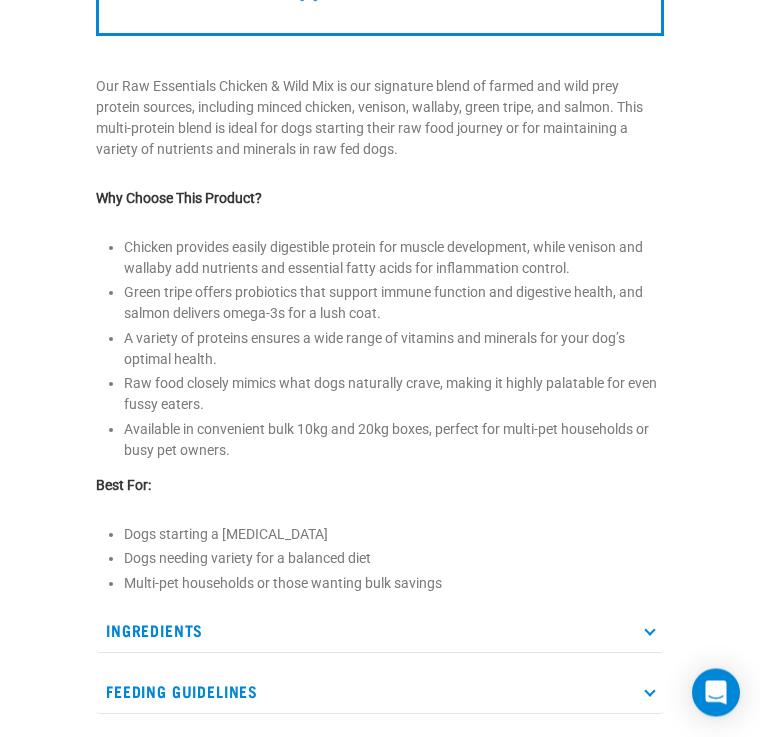 click on "Ingredients" at bounding box center [380, 631] 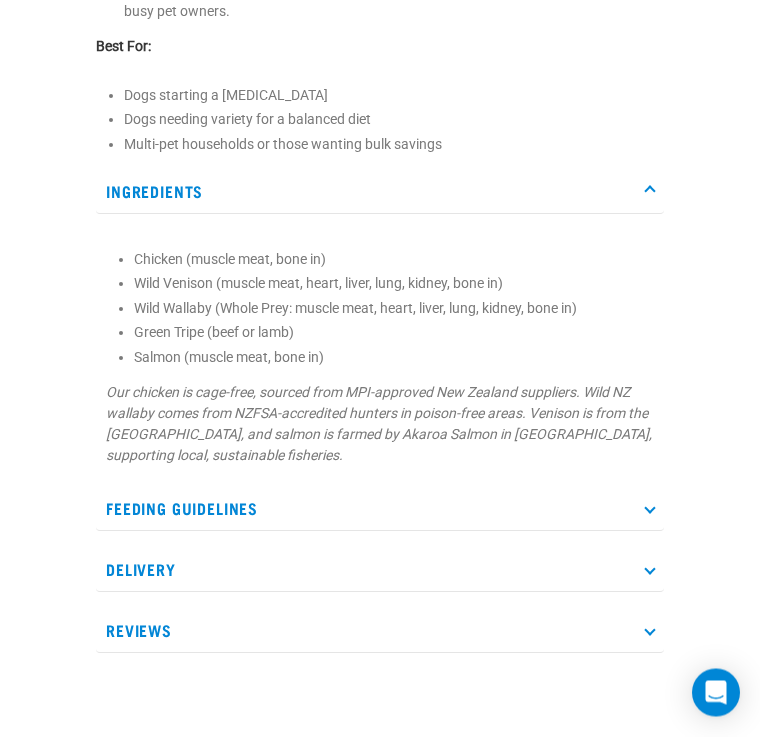 scroll, scrollTop: 1452, scrollLeft: 0, axis: vertical 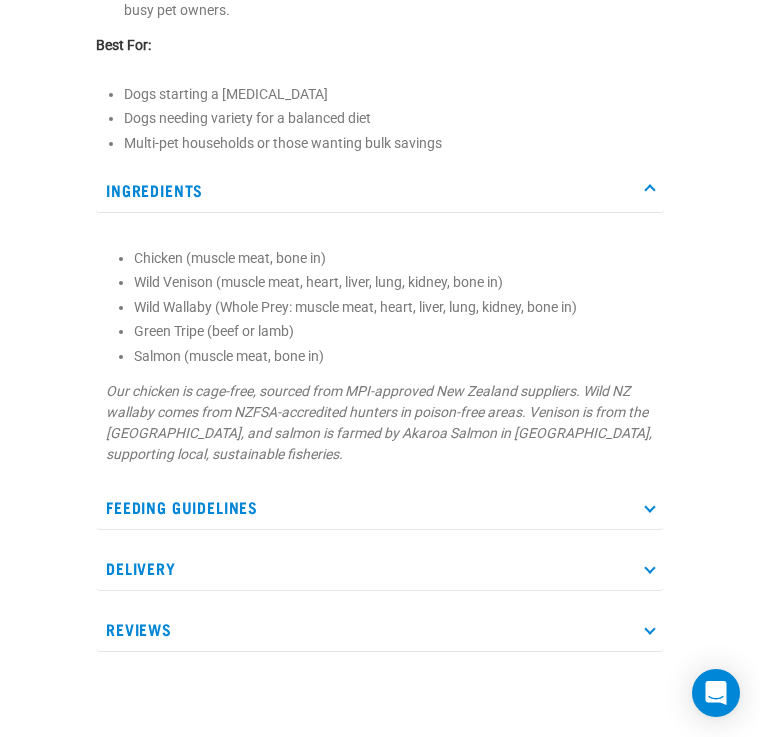 click on "Feeding Guidelines" at bounding box center (380, 507) 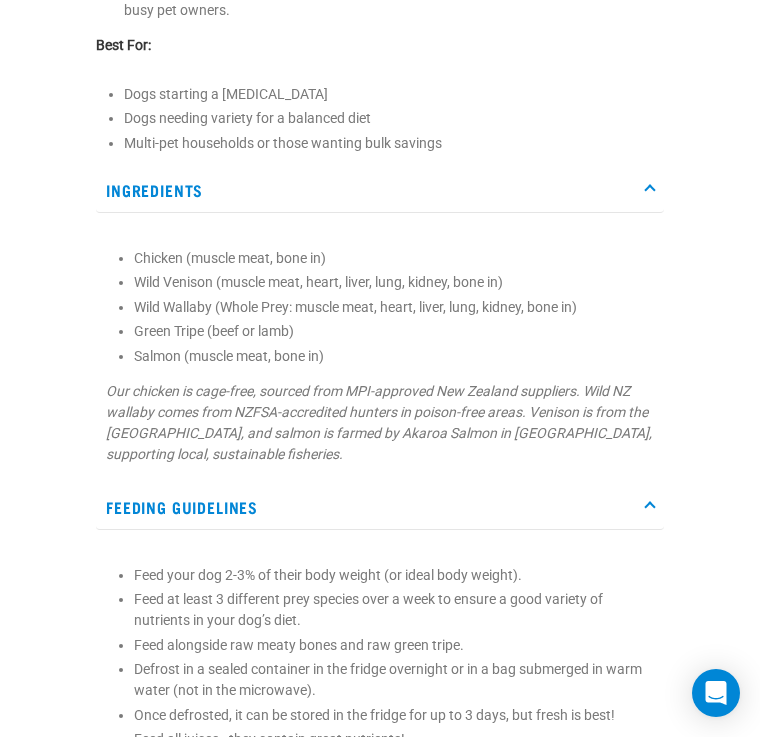 click on "Feeding Guidelines" at bounding box center (380, 507) 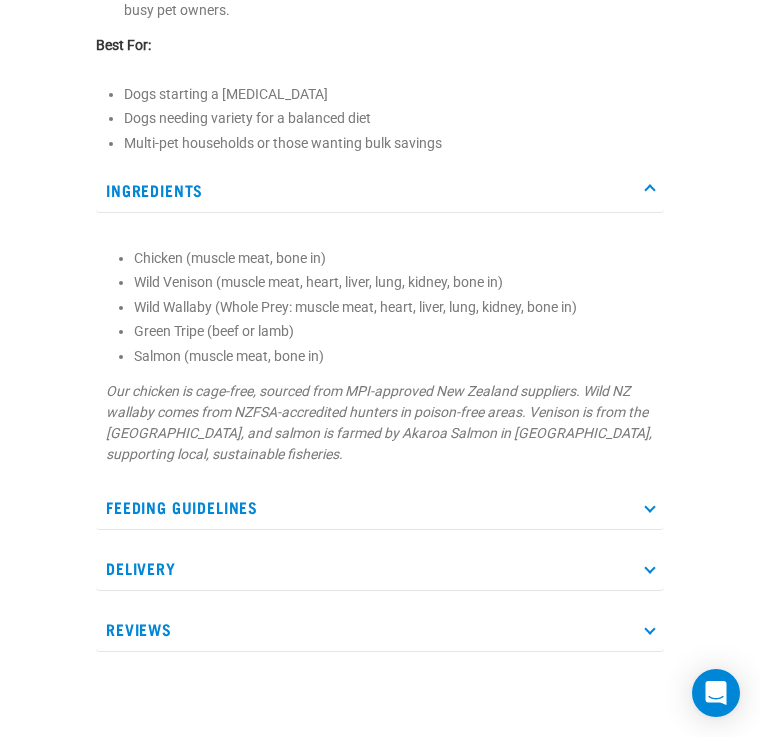 click at bounding box center [380, -252] 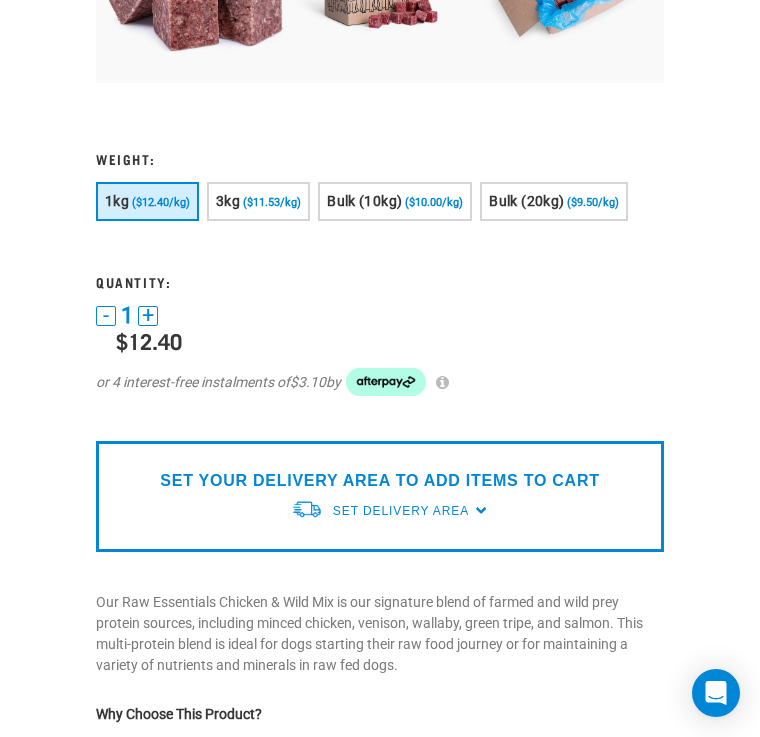 scroll, scrollTop: 483, scrollLeft: 0, axis: vertical 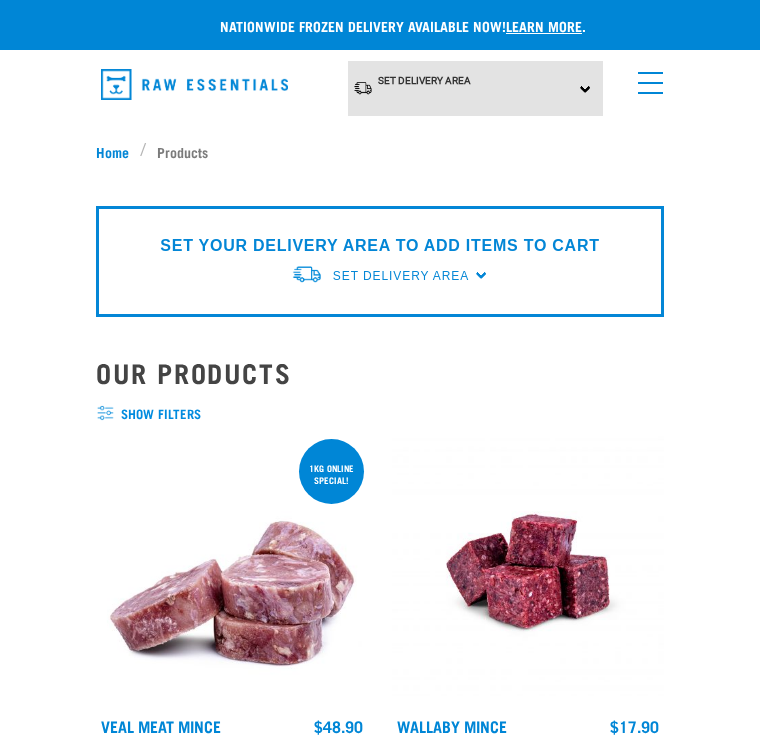 select on "709" 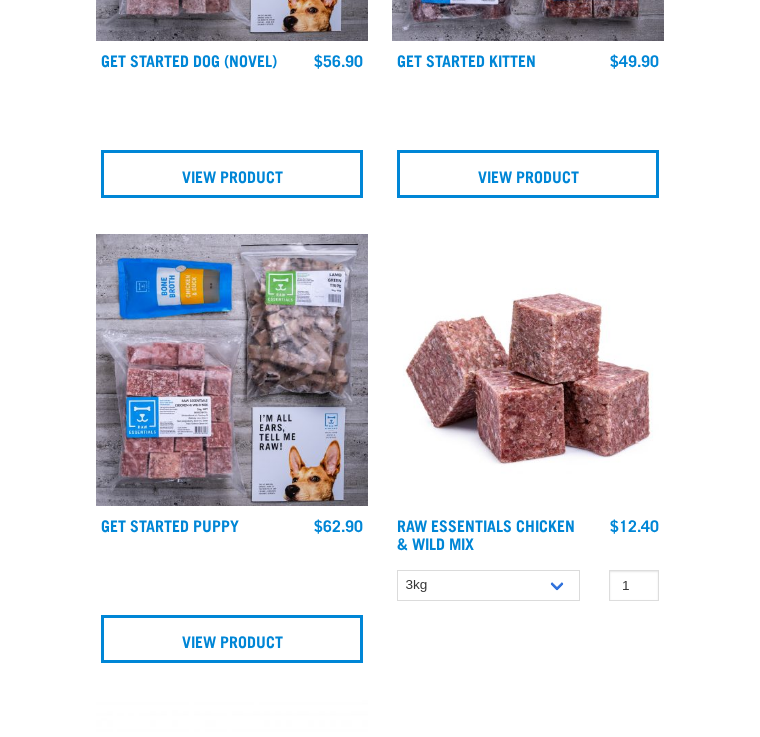 scroll, scrollTop: 0, scrollLeft: 0, axis: both 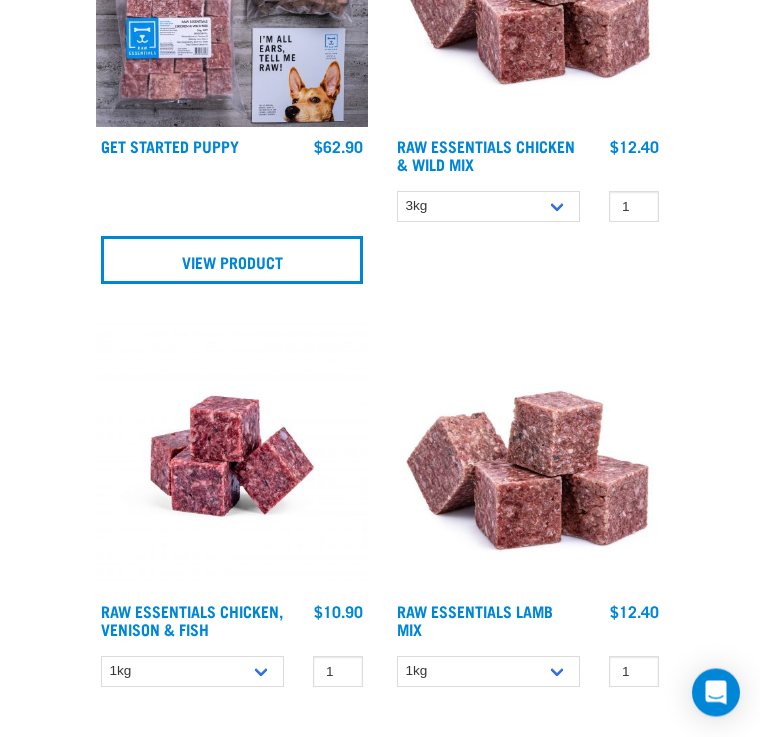 click on "Nationwide frozen delivery available now!  Learn more .
Delivery
Stores
About Us
Contact" at bounding box center [380, 351] 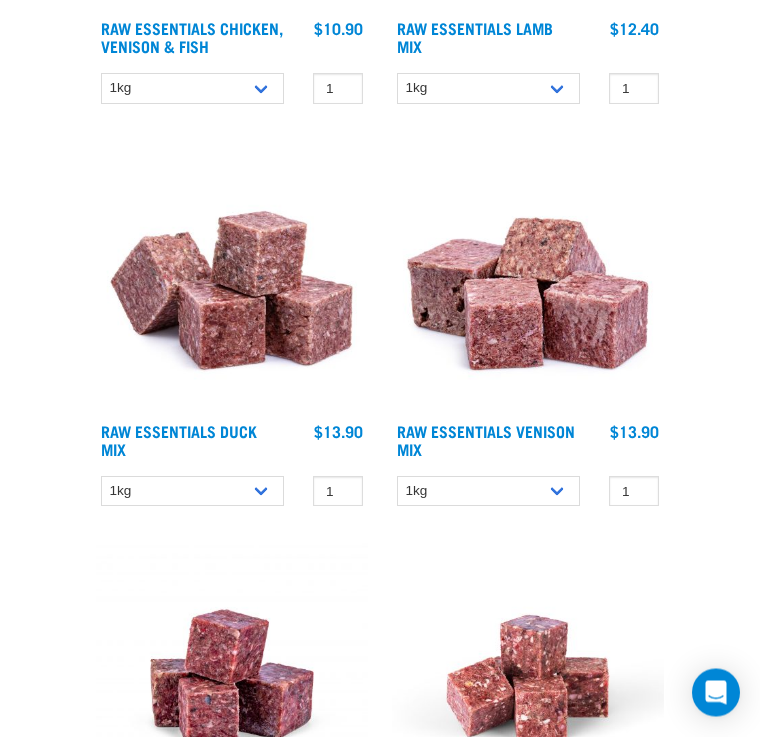 scroll, scrollTop: 4293, scrollLeft: 0, axis: vertical 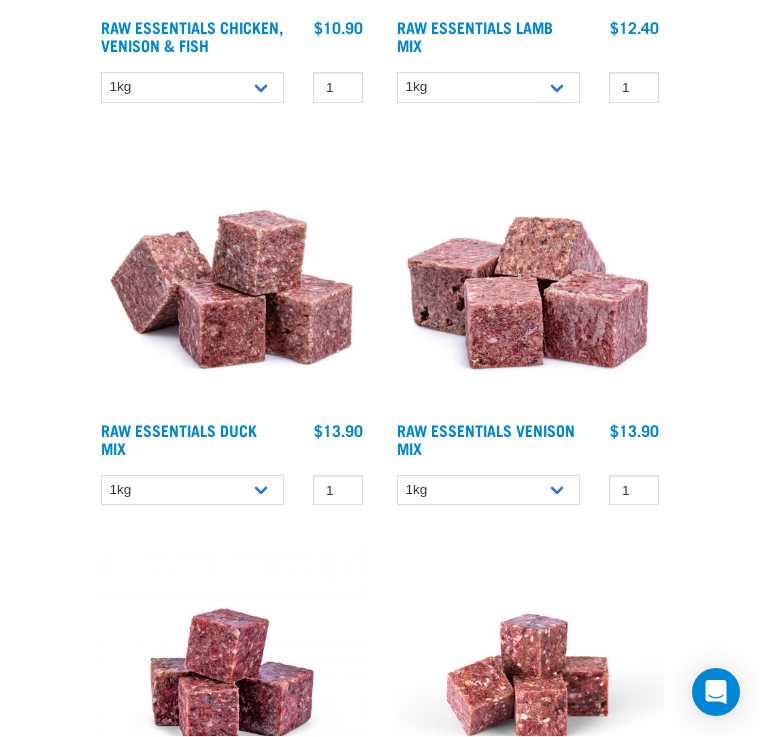 click at bounding box center [528, 276] 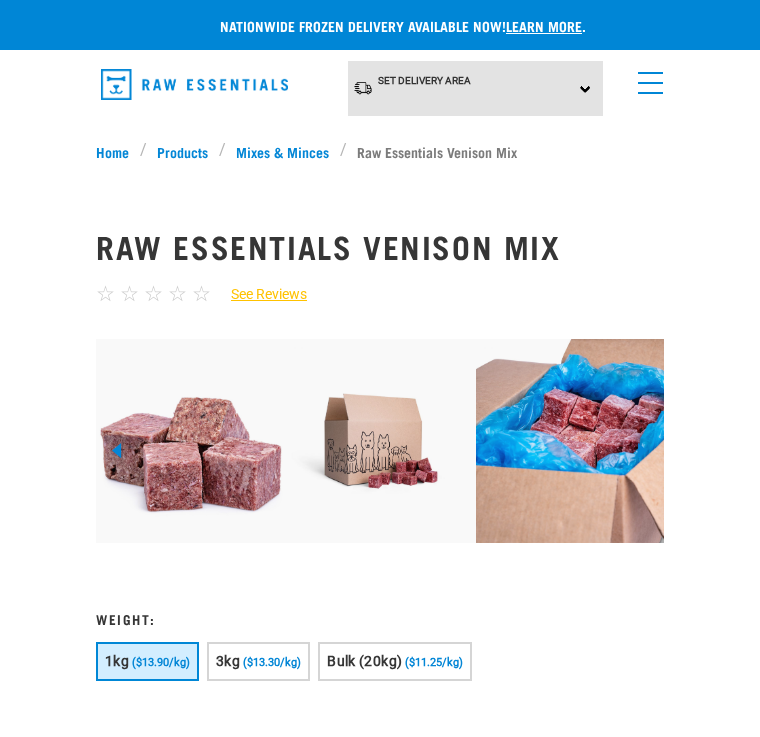 scroll, scrollTop: 0, scrollLeft: 0, axis: both 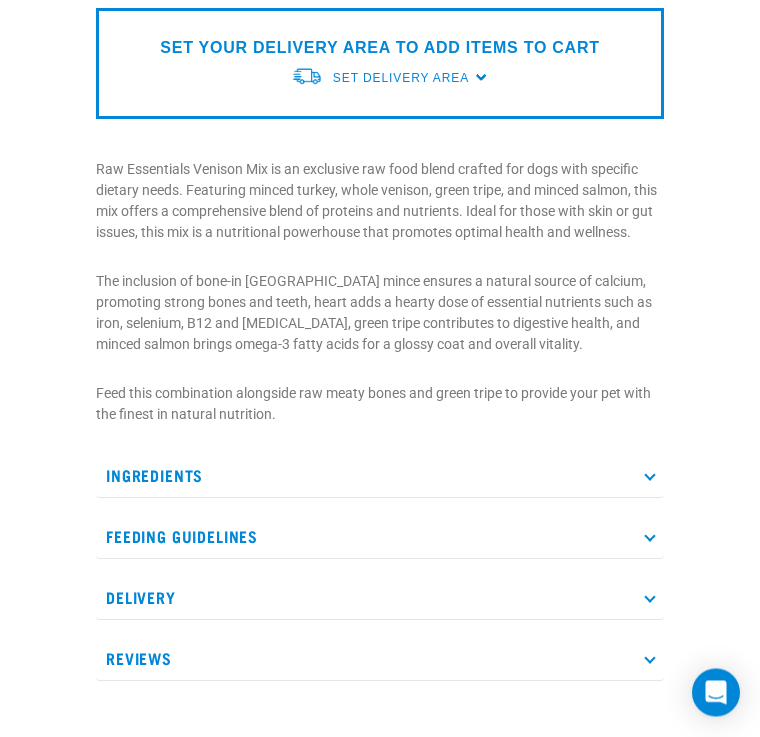 click on "Ingredients" at bounding box center [380, 476] 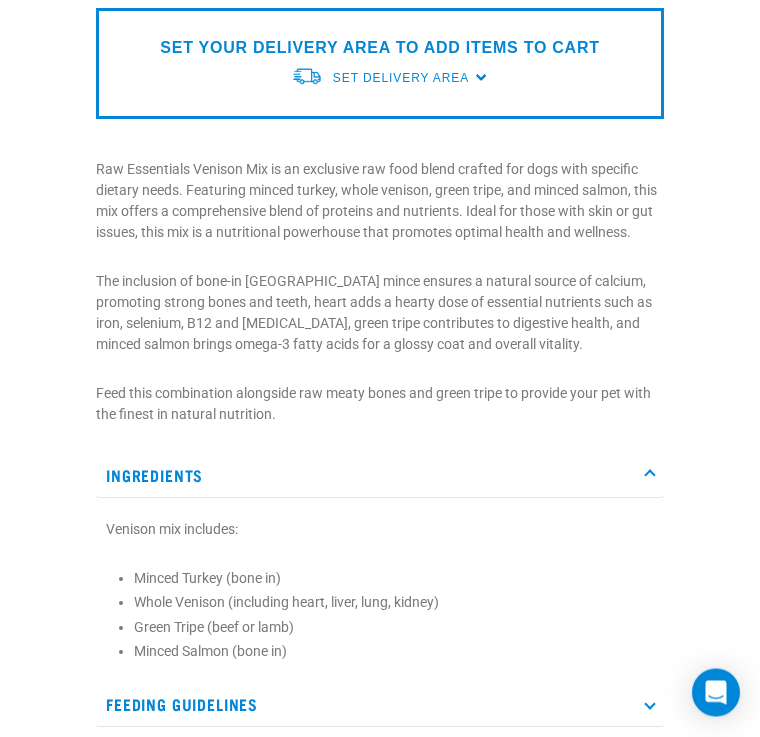 scroll, scrollTop: 893, scrollLeft: 0, axis: vertical 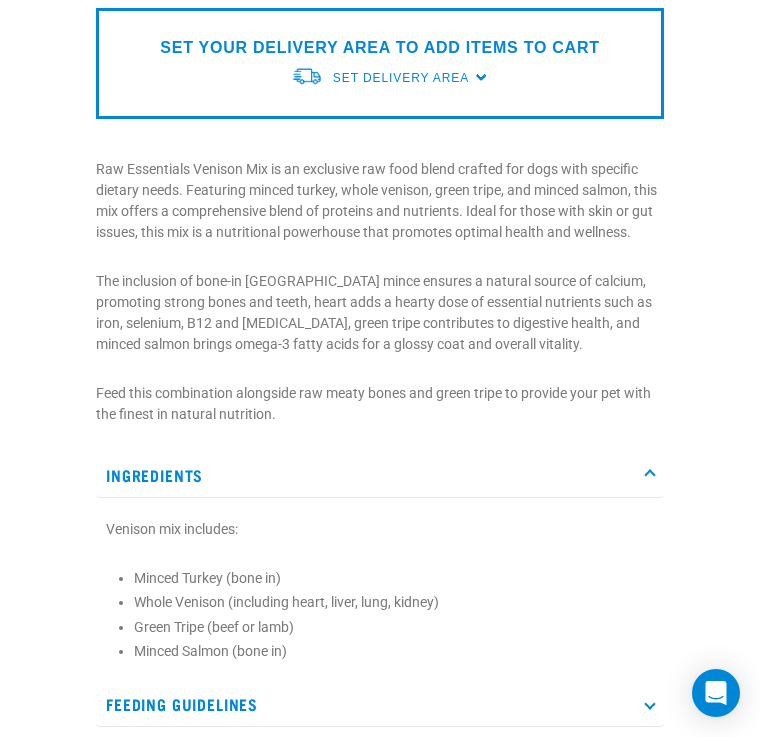 click on "Ingredients" at bounding box center (380, 475) 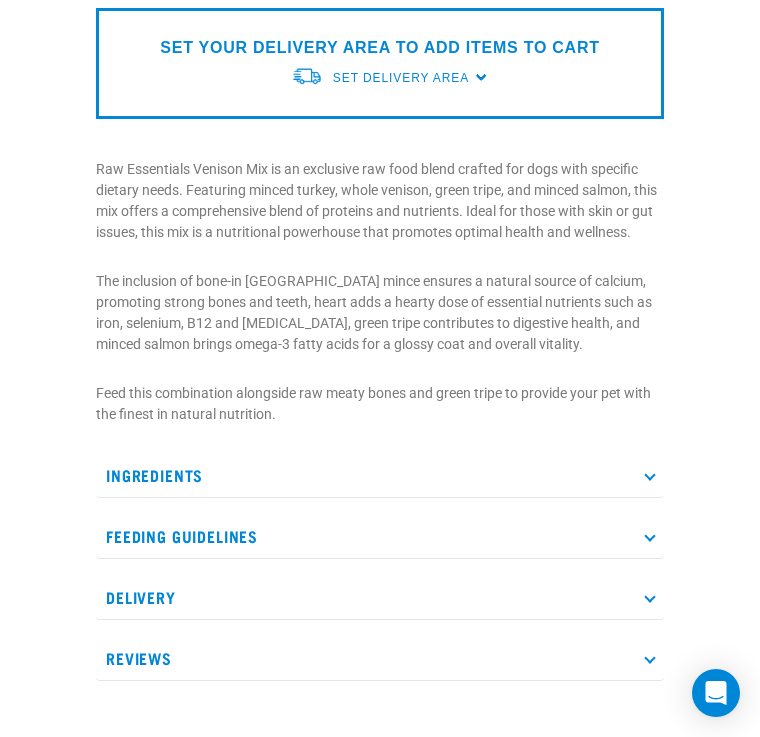 click on "Feeding Guidelines" at bounding box center (380, 536) 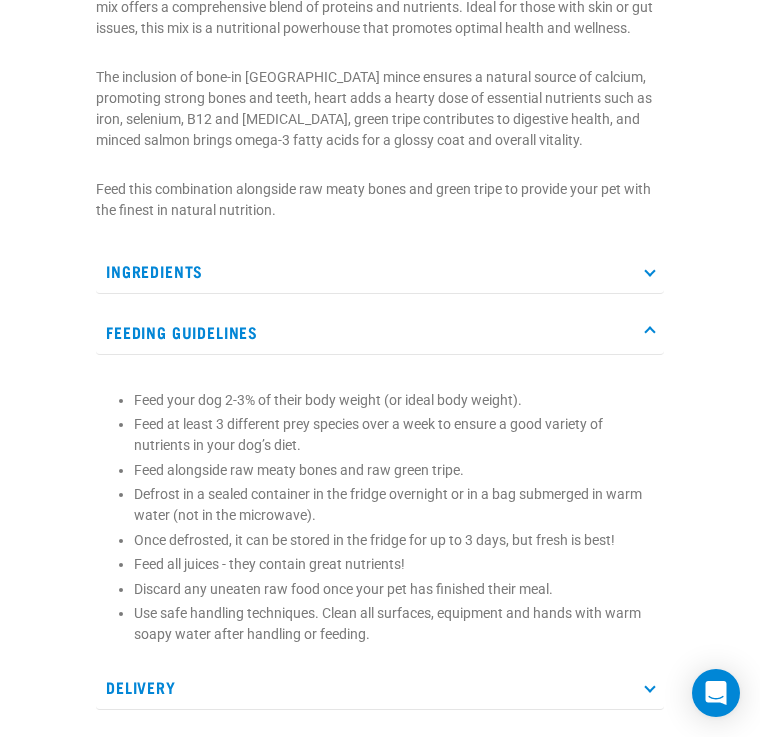 scroll, scrollTop: 1096, scrollLeft: 0, axis: vertical 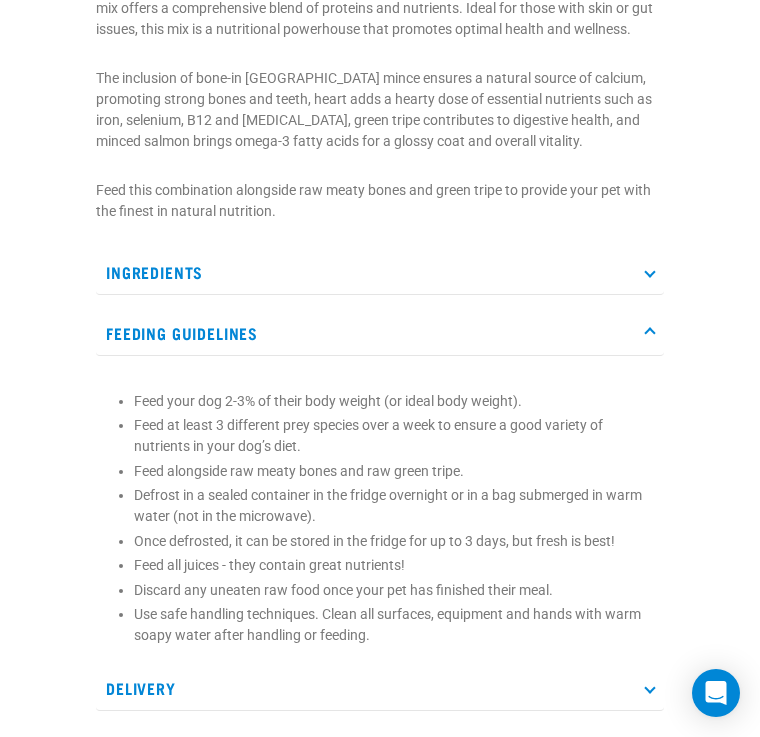 click on "Feeding Guidelines" at bounding box center (380, 333) 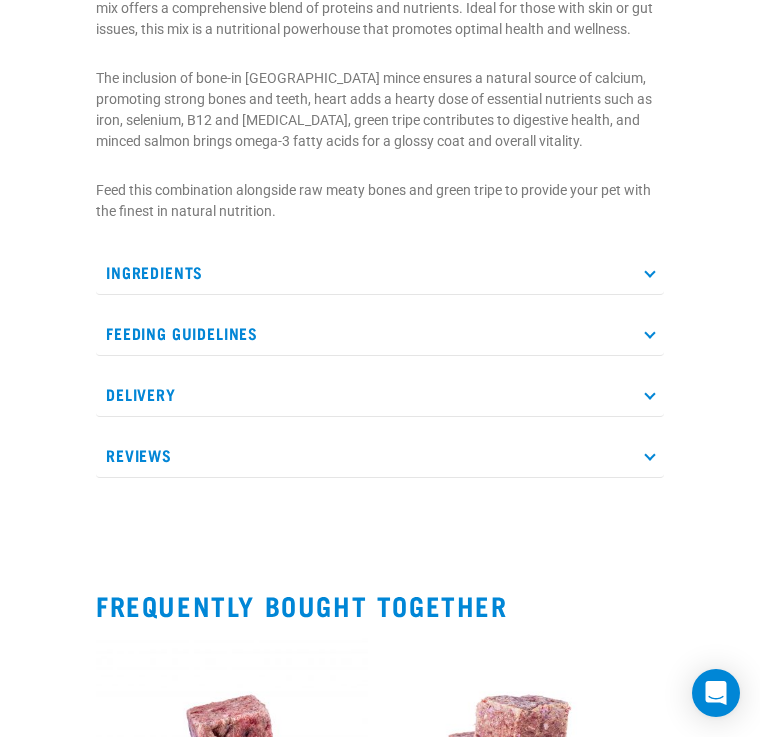 click on "Delivery" at bounding box center (380, 394) 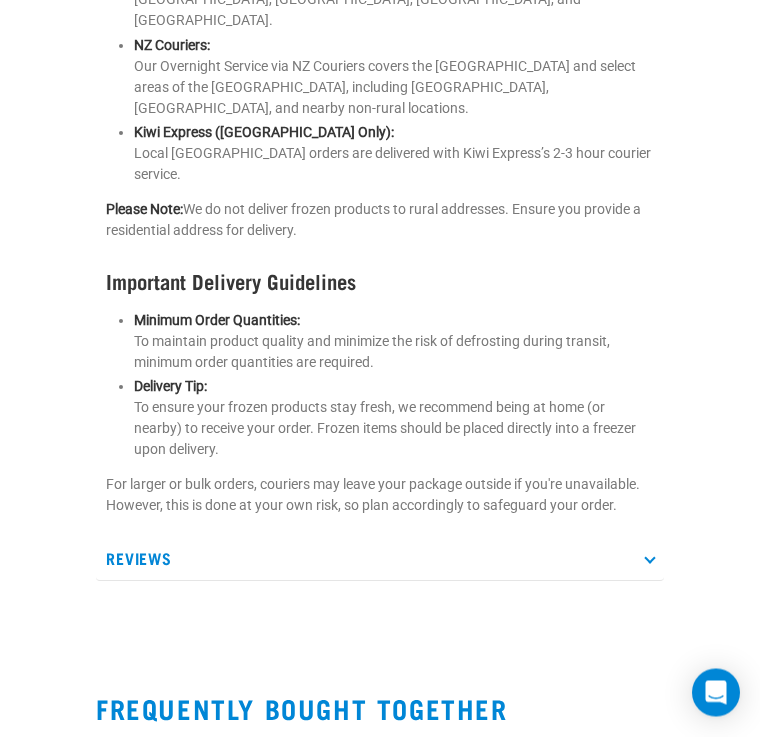 scroll, scrollTop: 1791, scrollLeft: 0, axis: vertical 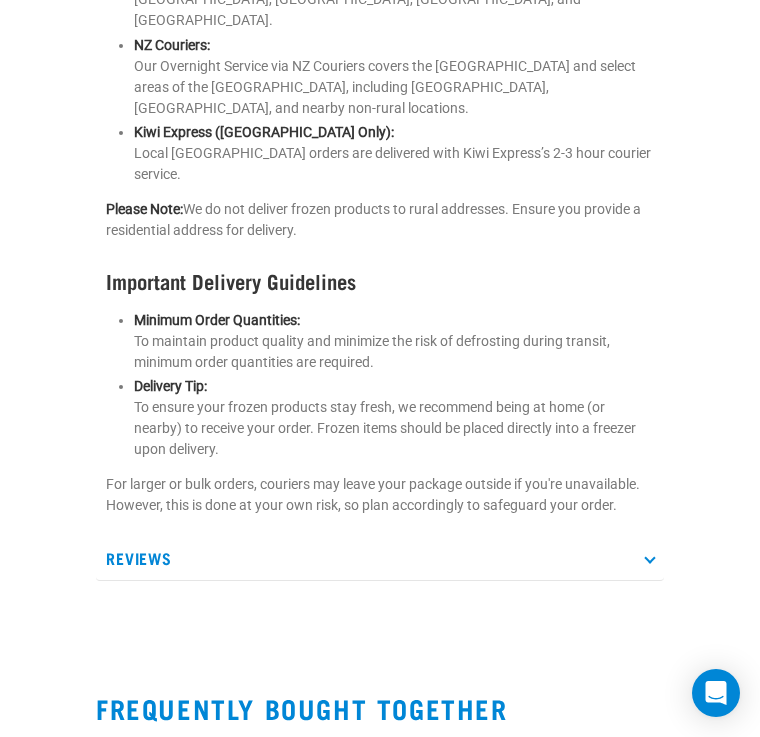click on "Reviews" at bounding box center (380, 558) 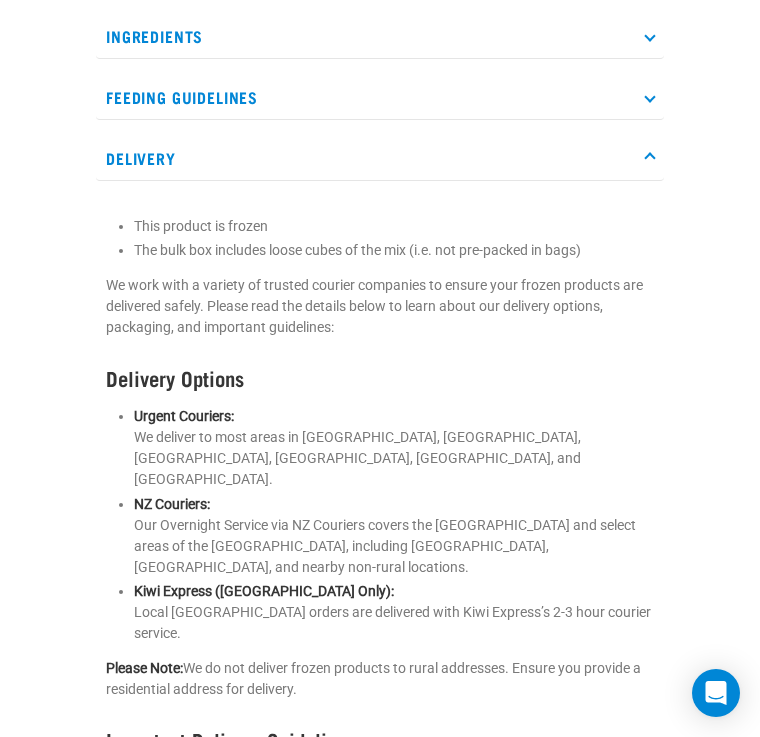 scroll, scrollTop: 1329, scrollLeft: 0, axis: vertical 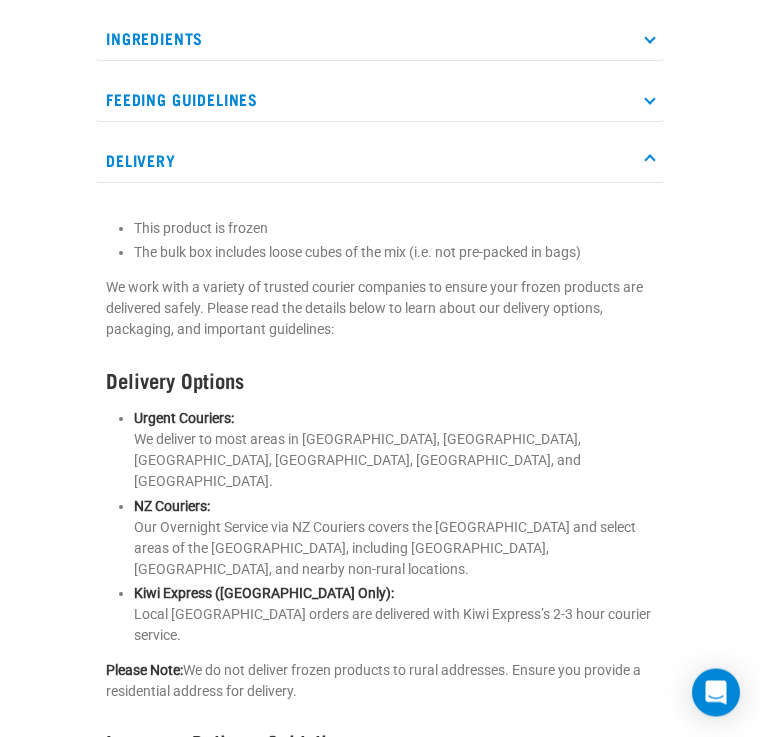 click on "Raw Essentials Venison Mix
☆
☆
☆
☆
☆
See Reviews" at bounding box center [380, -17] 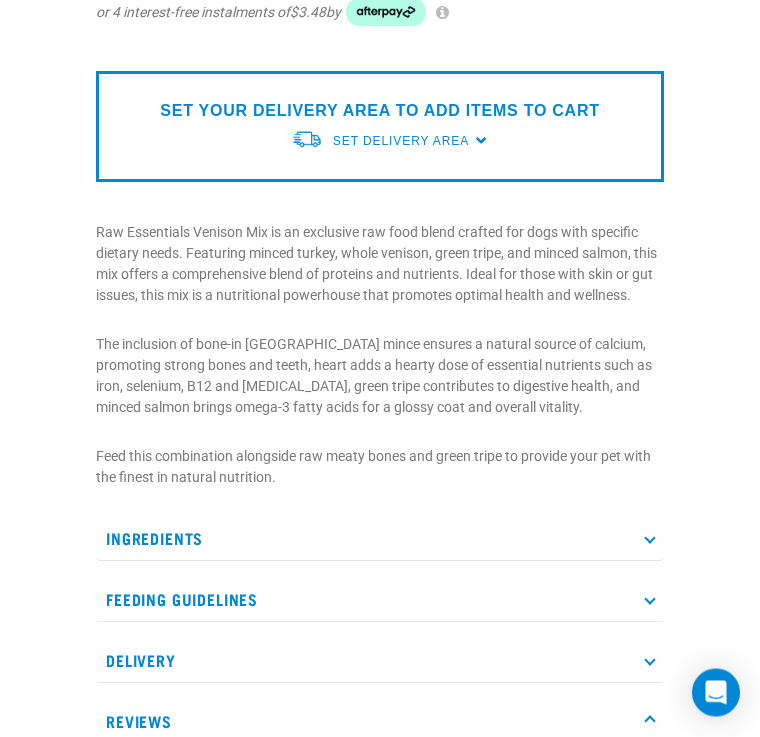 scroll, scrollTop: 826, scrollLeft: 0, axis: vertical 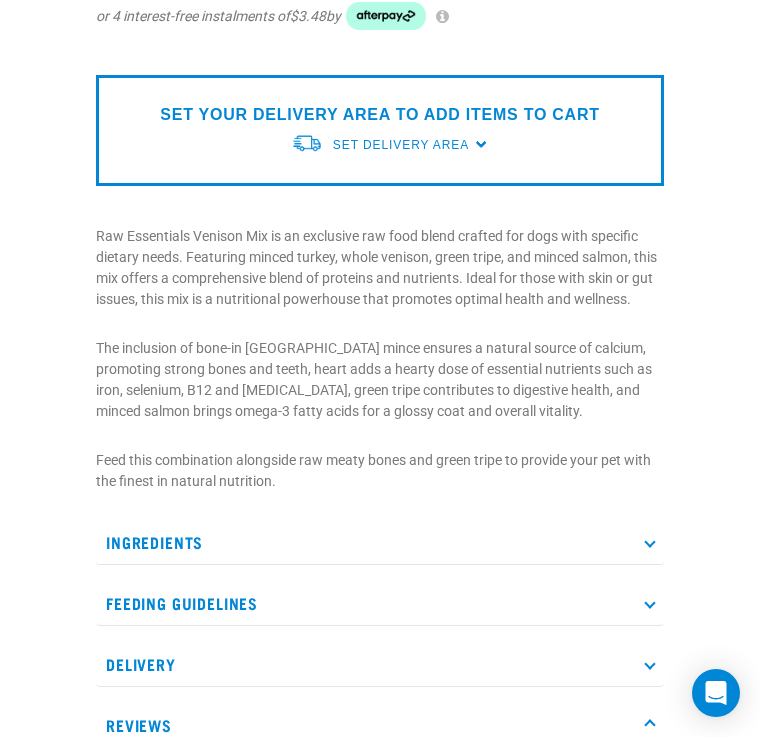 click on "Ingredients" at bounding box center (380, 542) 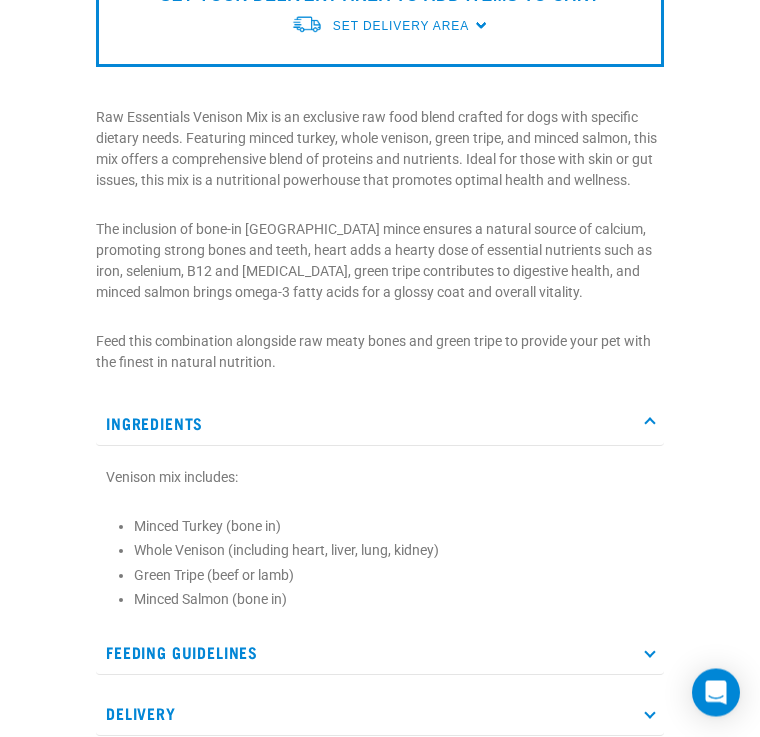 scroll, scrollTop: 945, scrollLeft: 0, axis: vertical 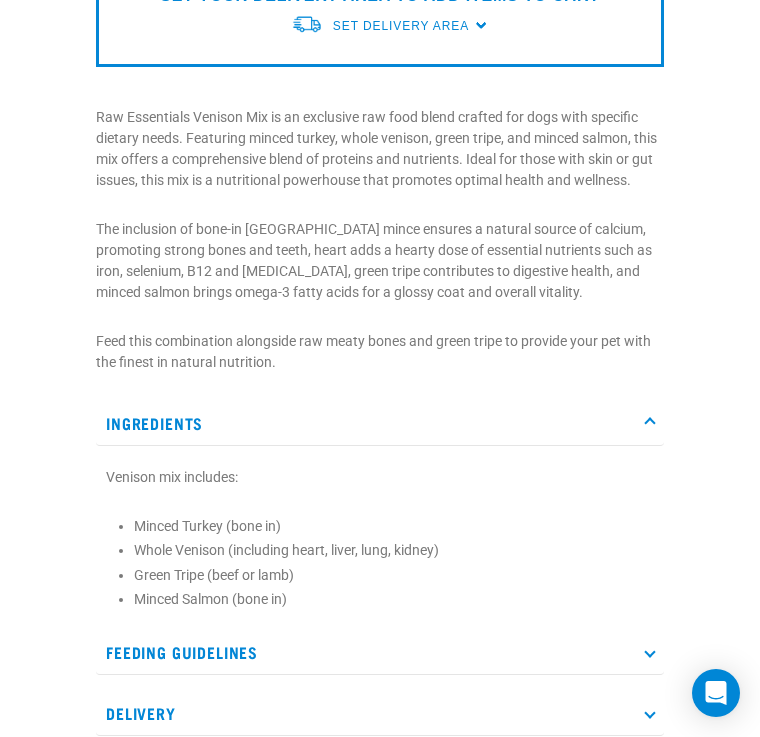 click on "Ingredients" at bounding box center [380, 423] 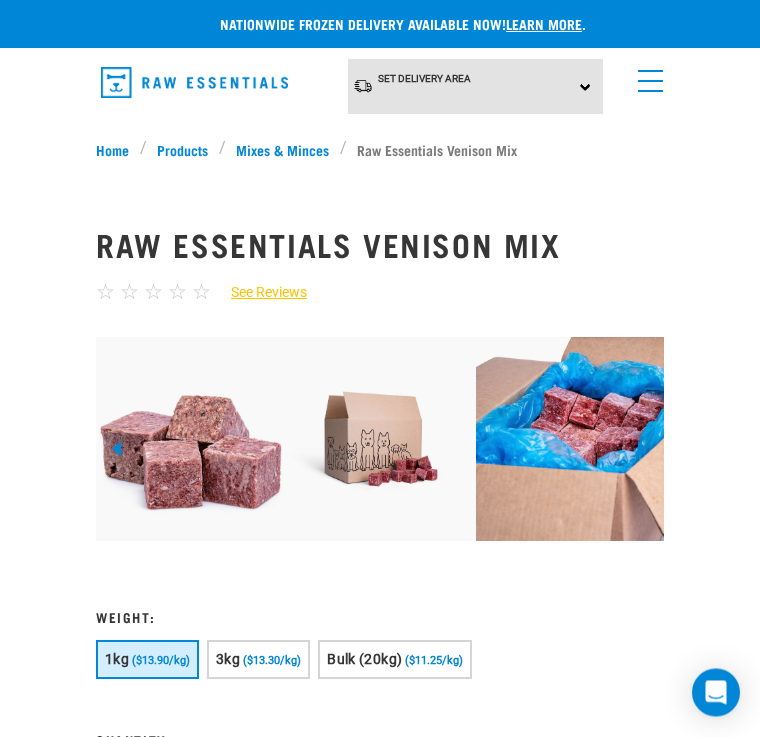 scroll, scrollTop: 0, scrollLeft: 0, axis: both 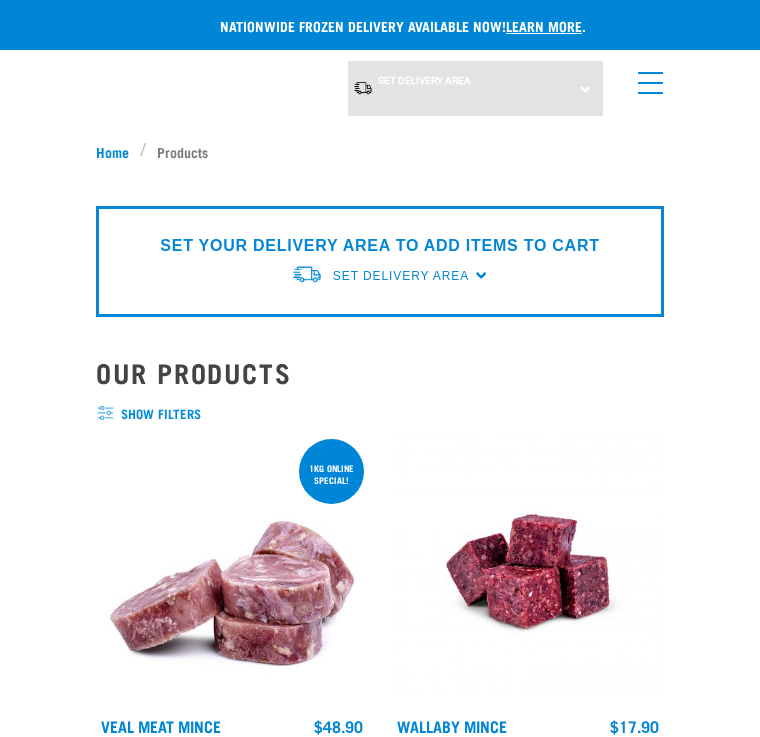 select on "709" 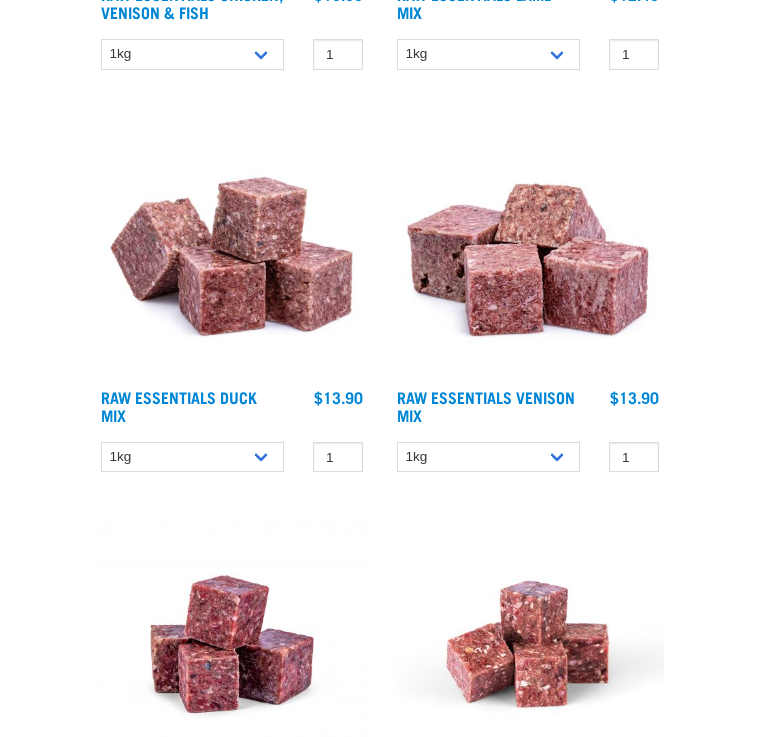 scroll, scrollTop: 0, scrollLeft: 0, axis: both 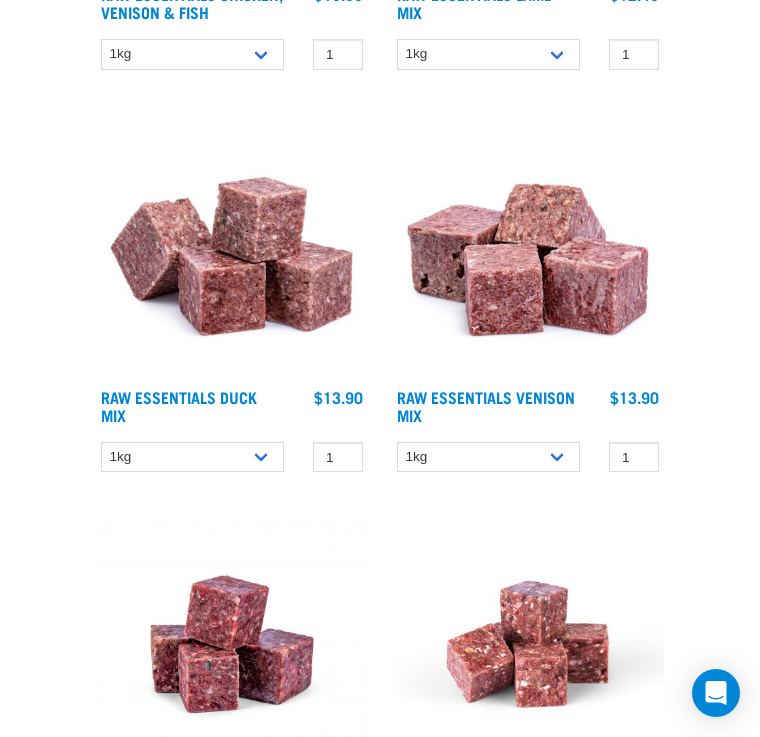 click at bounding box center [528, 242] 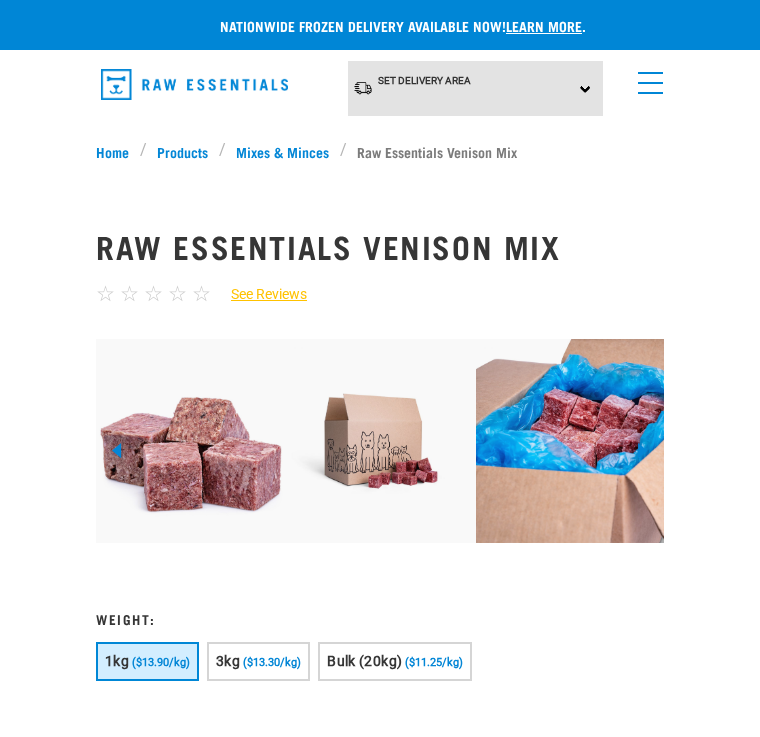 scroll, scrollTop: 0, scrollLeft: 0, axis: both 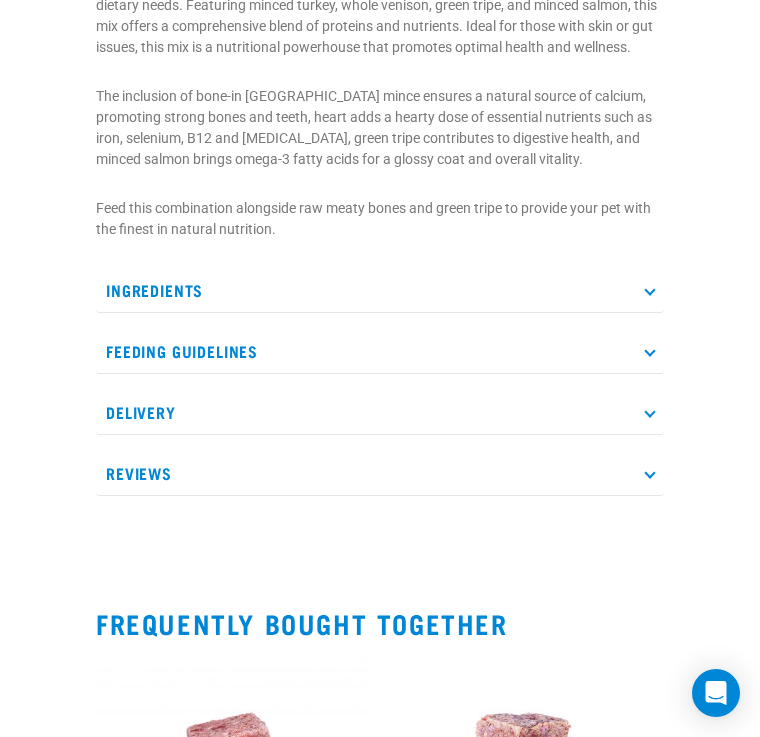 click on "Ingredients" at bounding box center (380, 290) 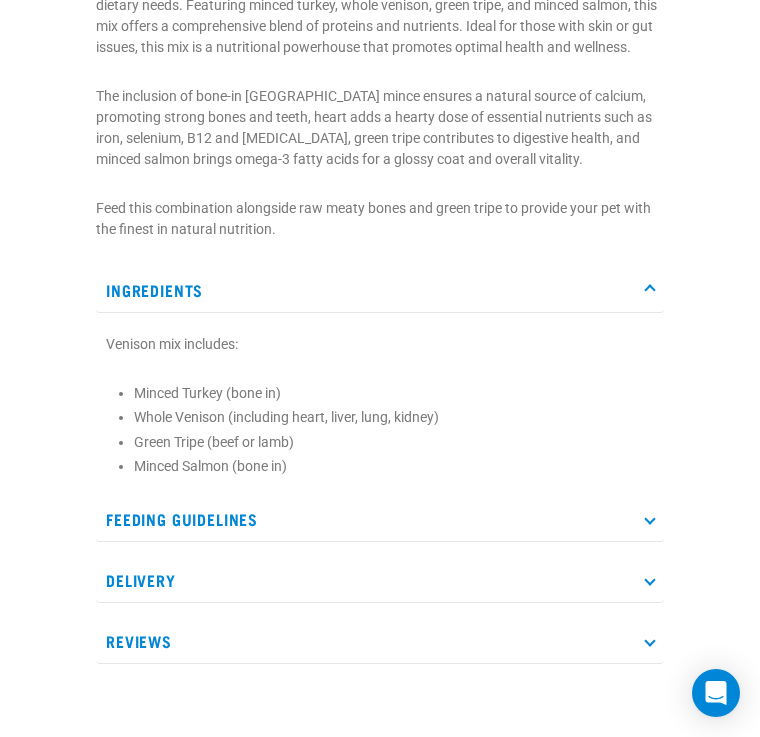 click on "Ingredients" at bounding box center [380, 290] 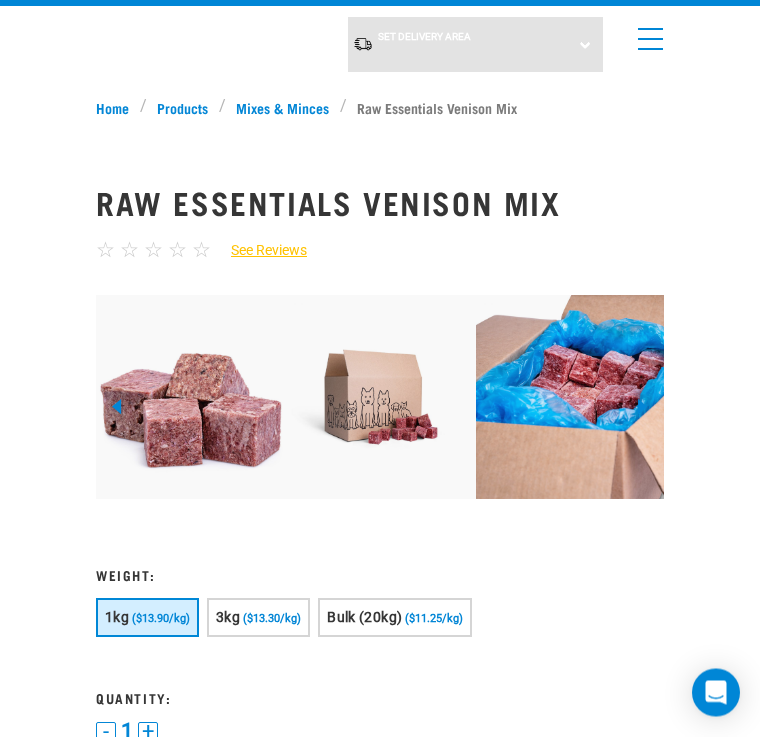 scroll, scrollTop: 0, scrollLeft: 0, axis: both 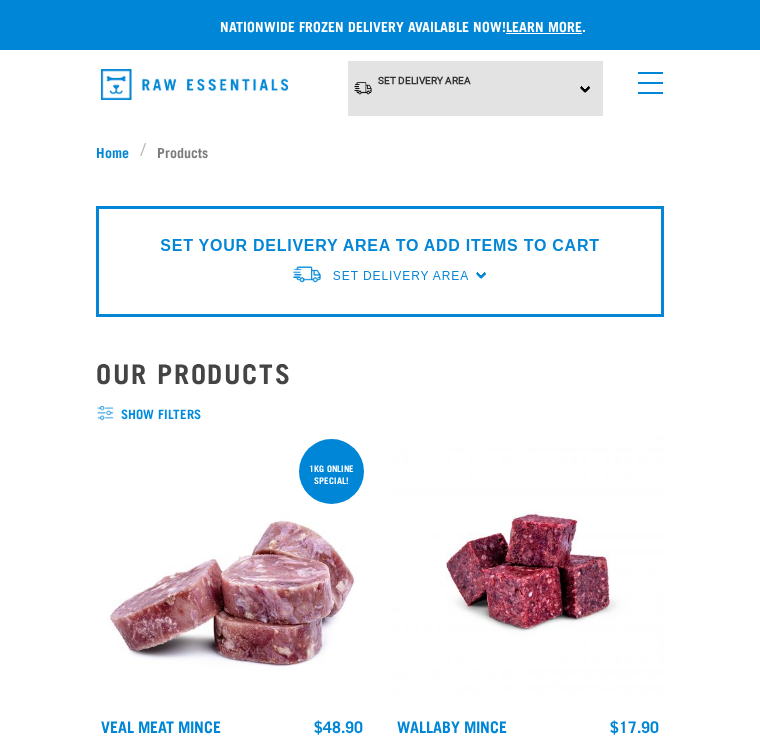 select on "709" 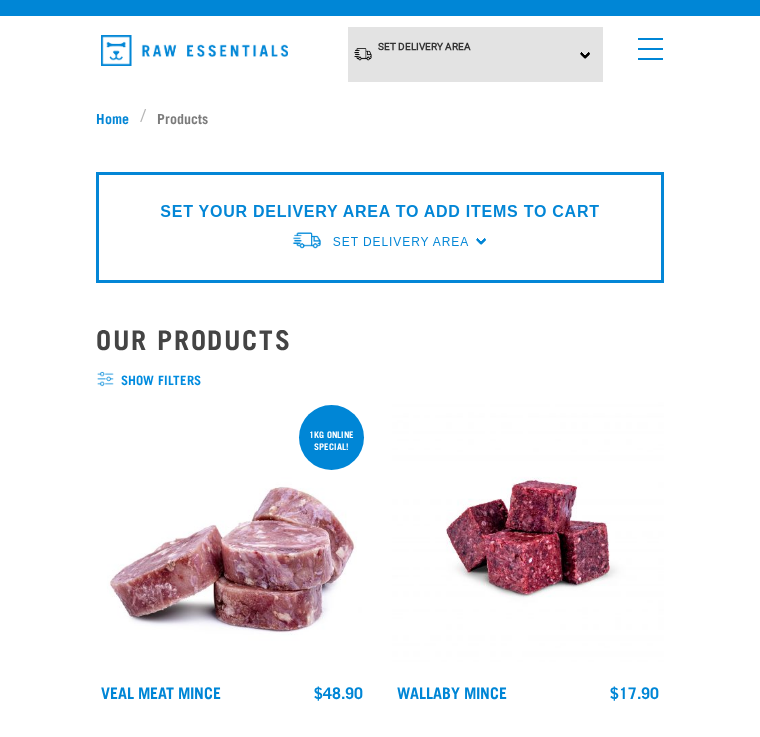 scroll, scrollTop: 0, scrollLeft: 0, axis: both 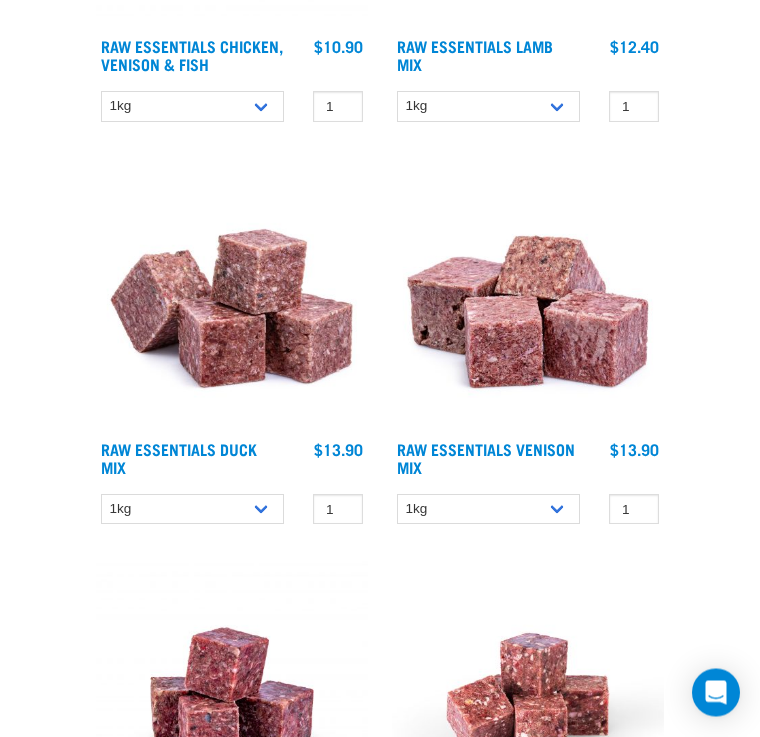click at bounding box center [232, 295] 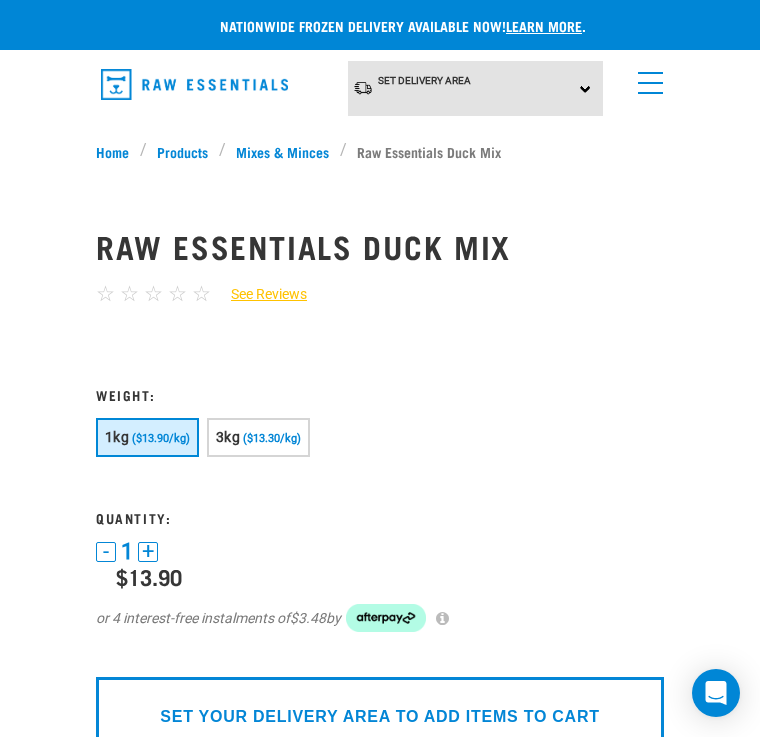 scroll, scrollTop: 0, scrollLeft: 0, axis: both 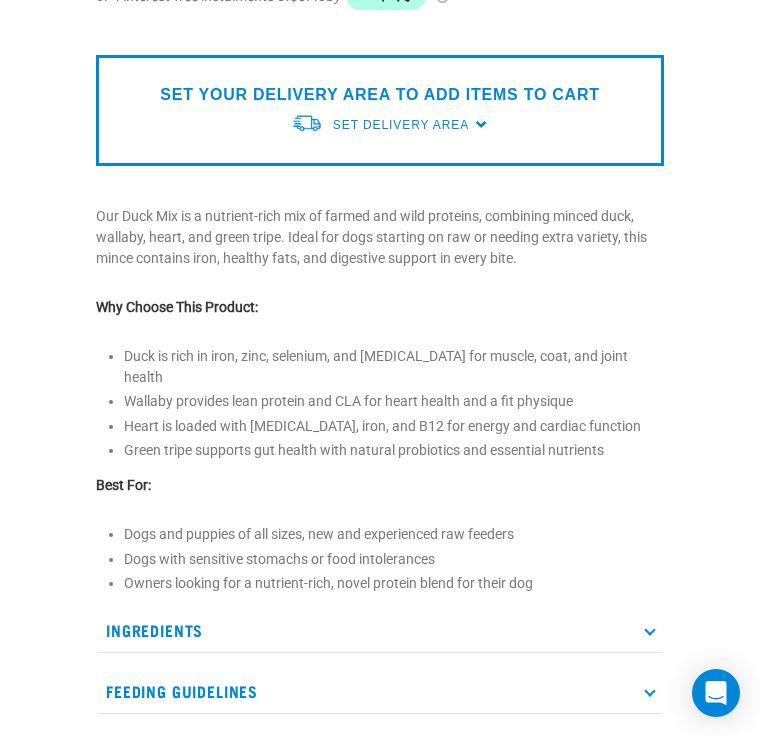 click on "Ingredients" at bounding box center (380, 630) 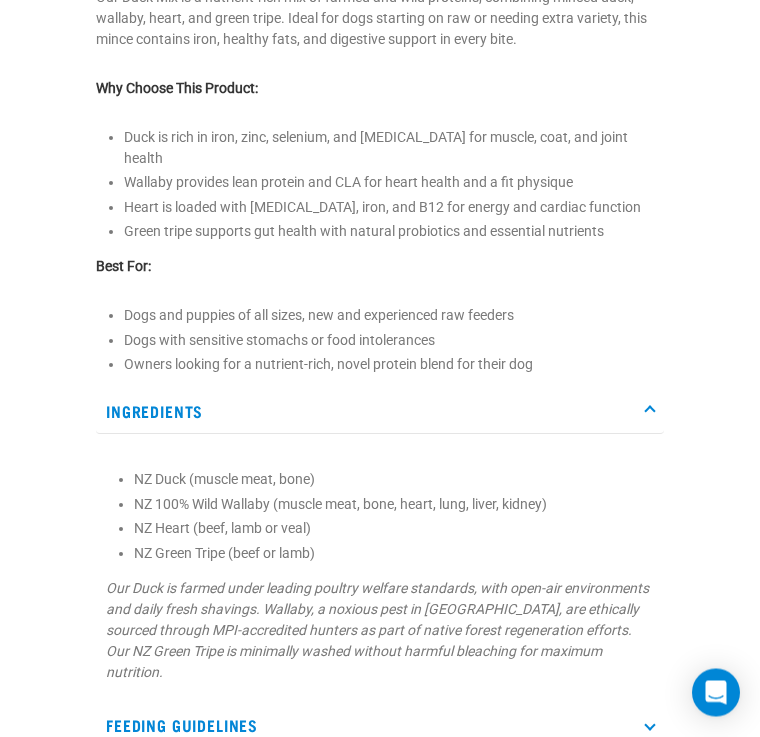 scroll, scrollTop: 844, scrollLeft: 0, axis: vertical 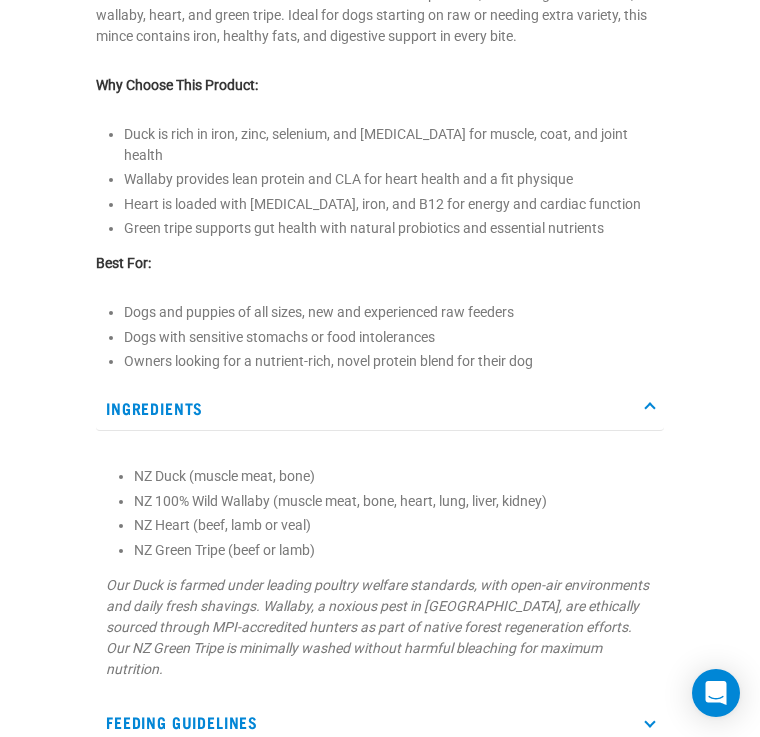 click on "Ingredients" at bounding box center [380, 408] 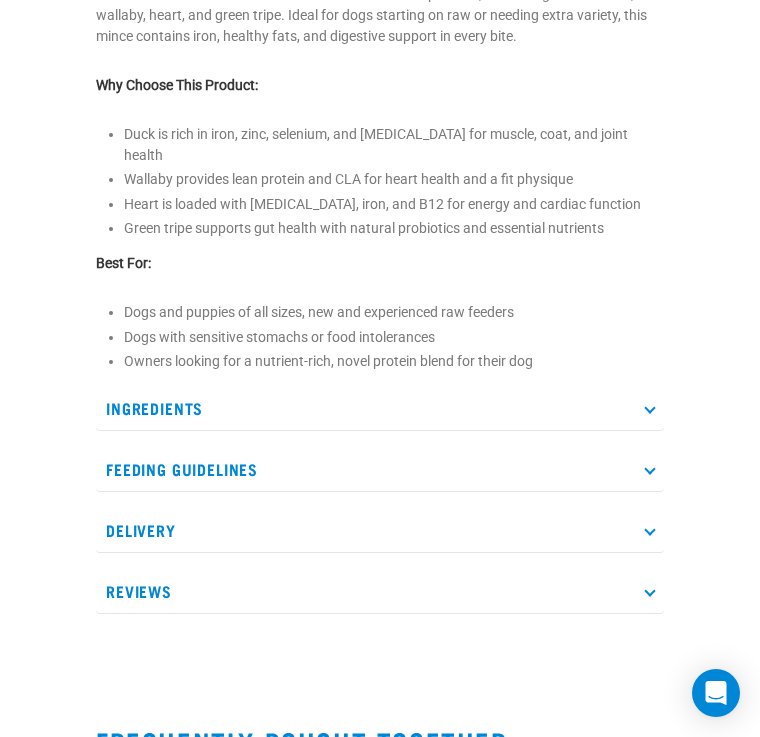 click on "Feeding Guidelines" at bounding box center [380, 469] 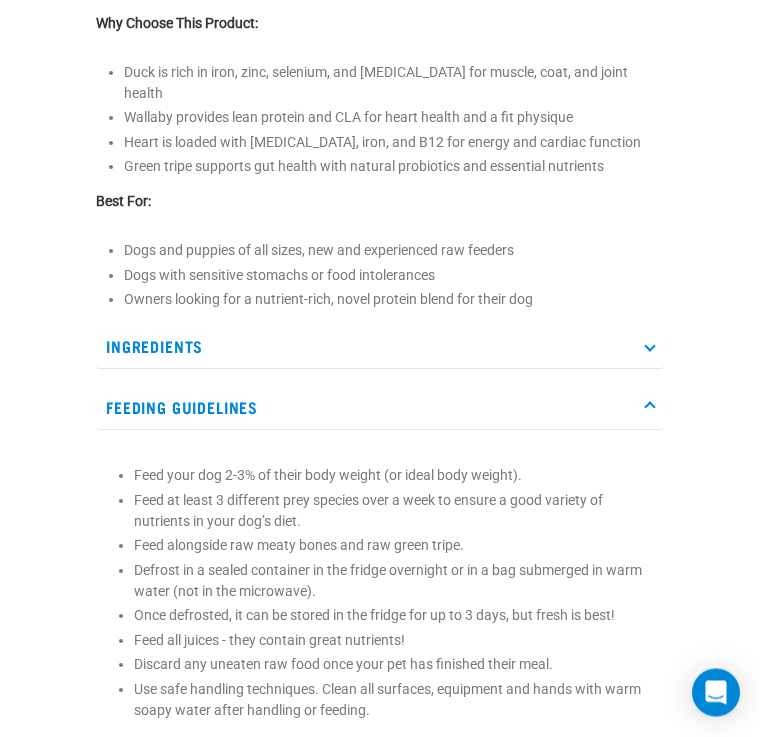 scroll, scrollTop: 906, scrollLeft: 0, axis: vertical 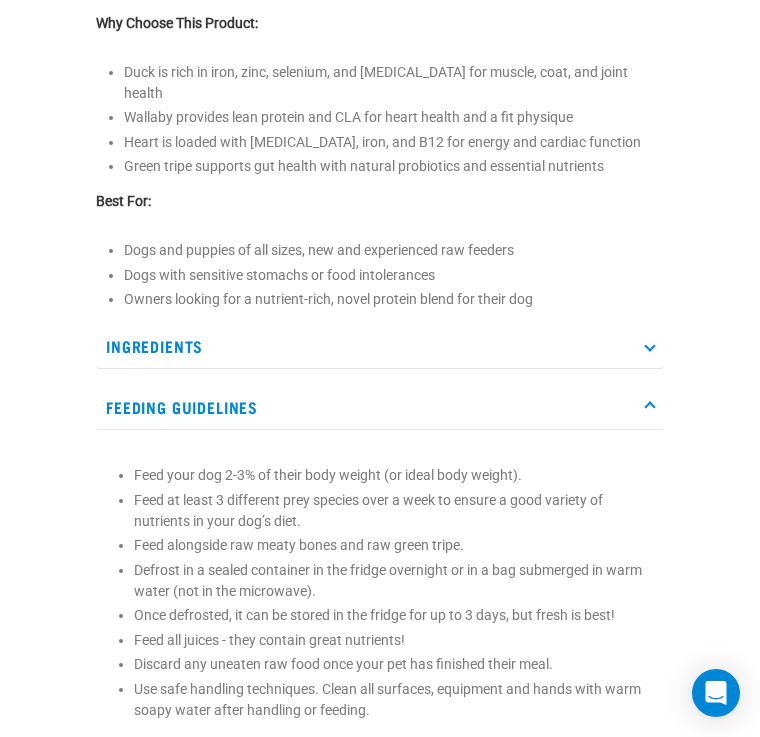 click on "Feeding Guidelines" at bounding box center [380, 407] 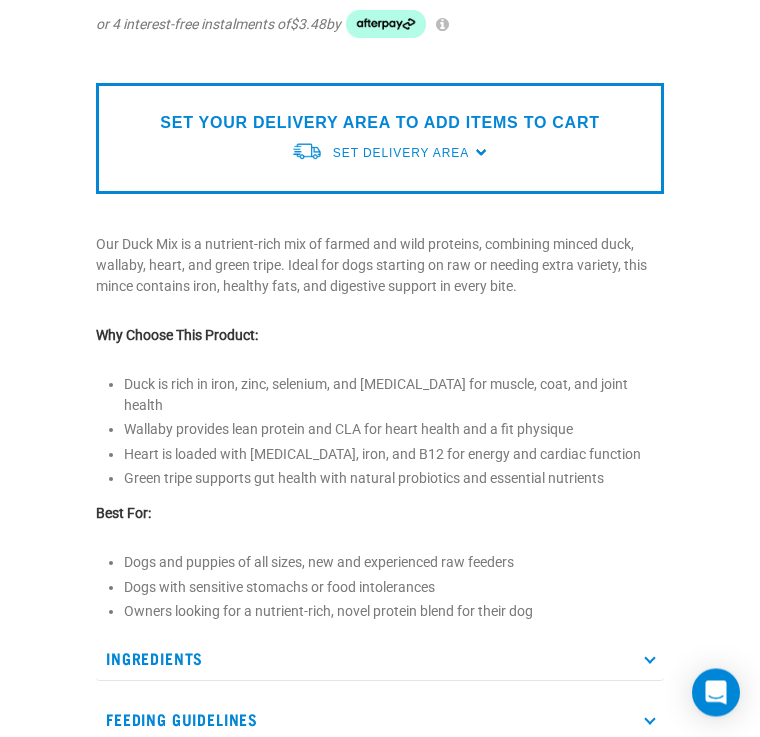 scroll, scrollTop: 594, scrollLeft: 0, axis: vertical 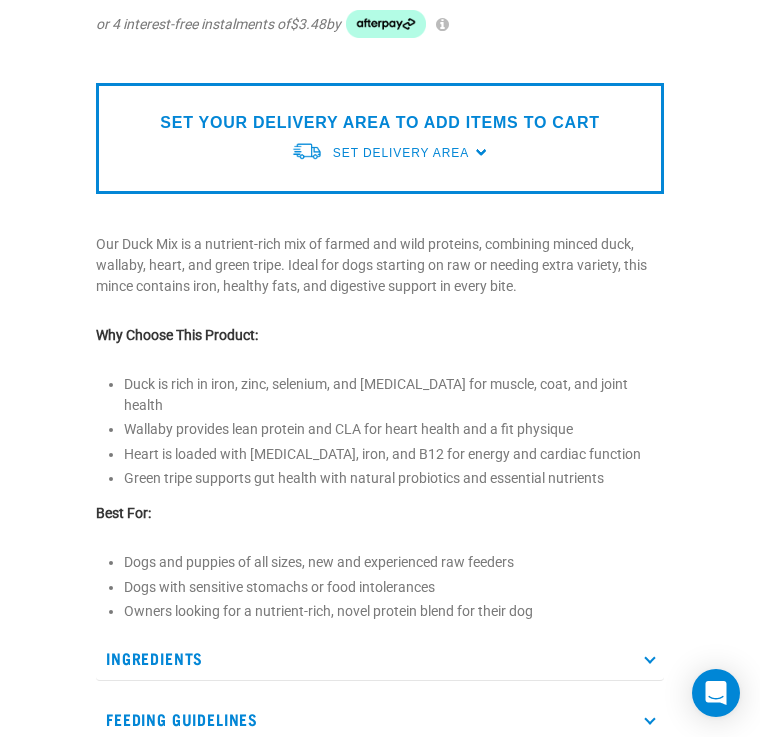 click on "Ingredients" at bounding box center (380, 658) 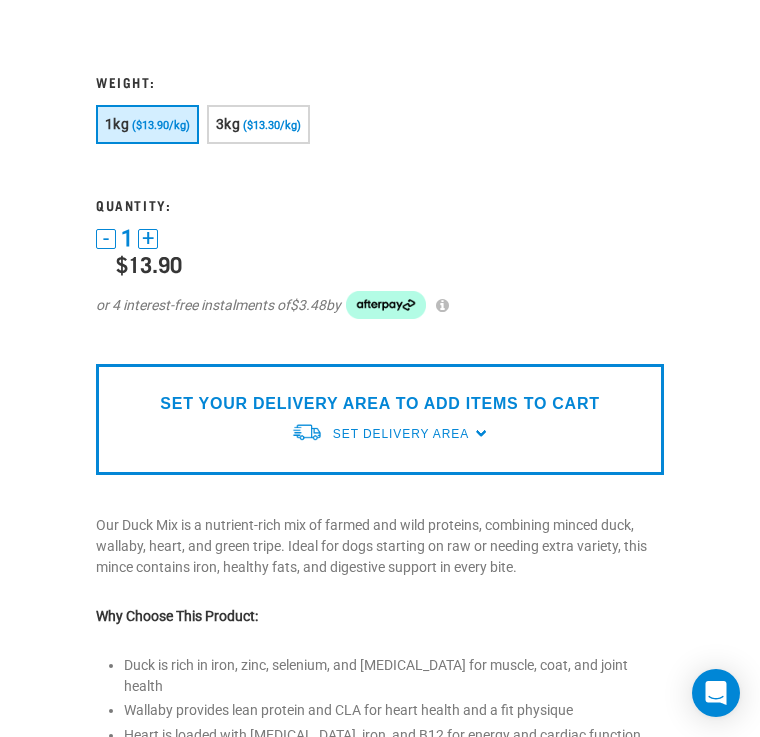 scroll, scrollTop: 310, scrollLeft: 0, axis: vertical 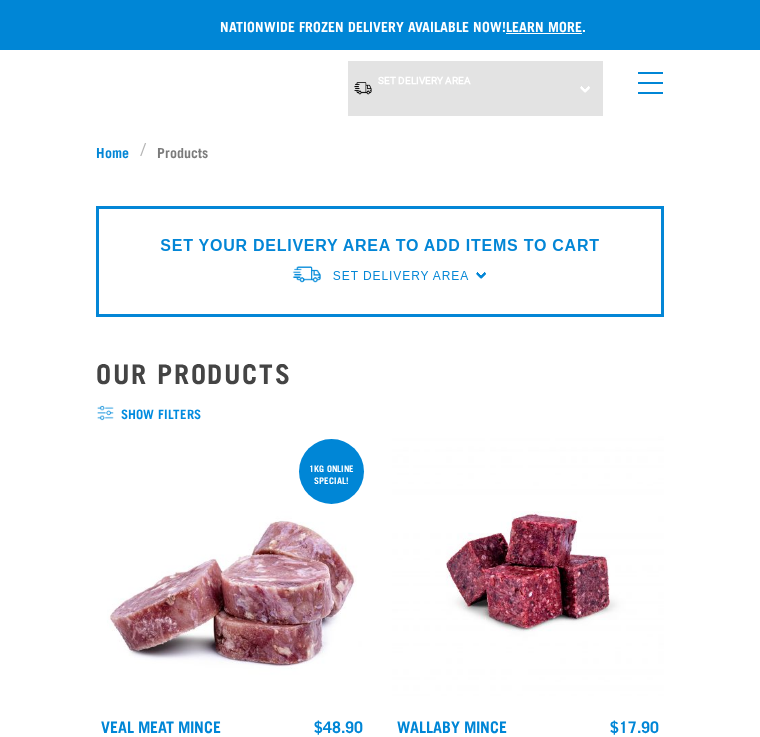 select on "709" 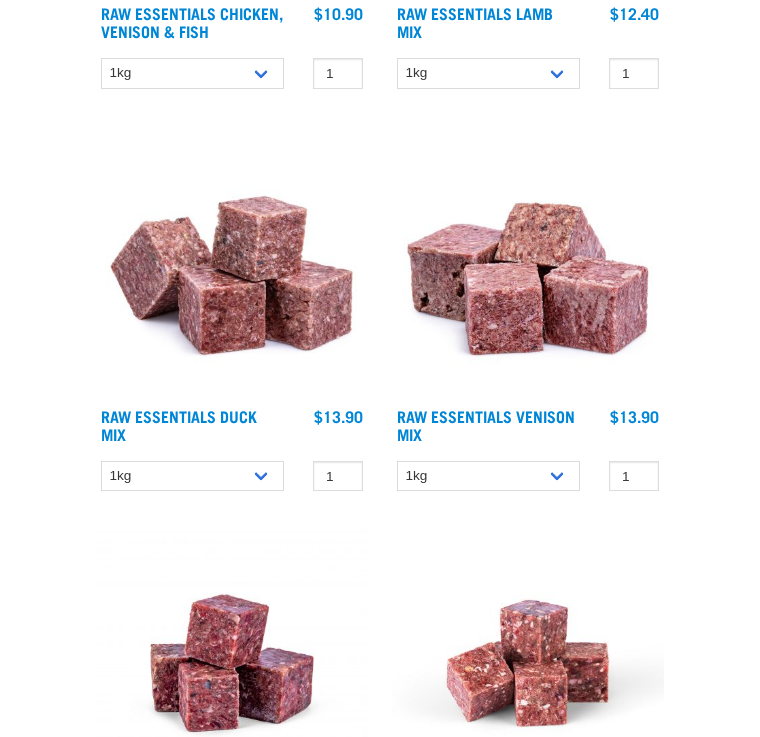 scroll, scrollTop: 0, scrollLeft: 0, axis: both 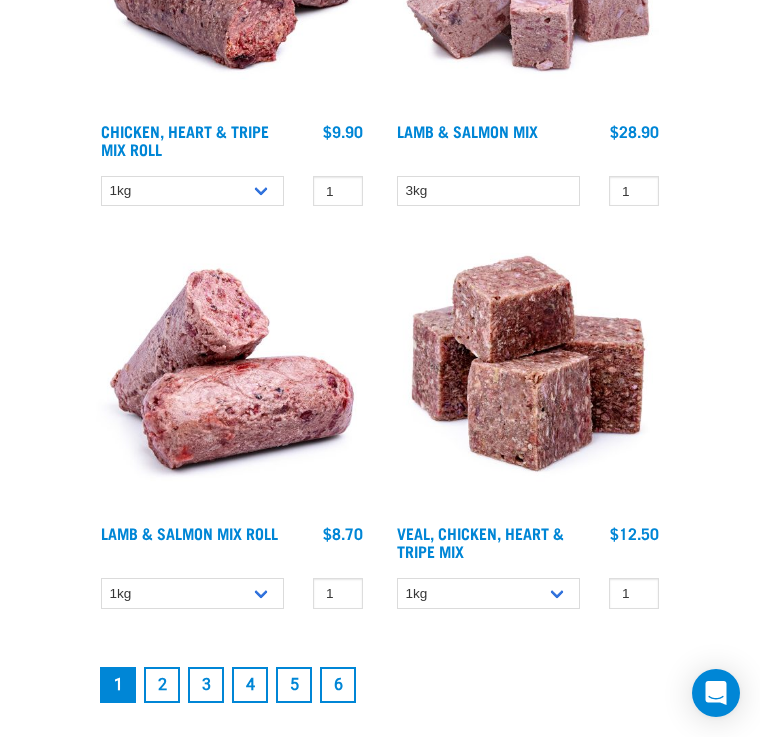 click at bounding box center (528, 378) 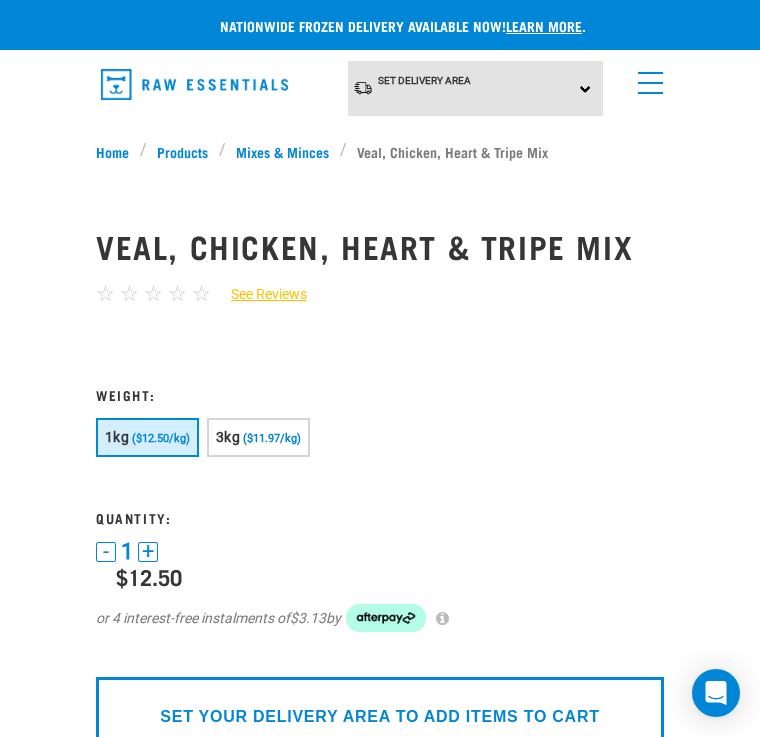 scroll, scrollTop: 0, scrollLeft: 0, axis: both 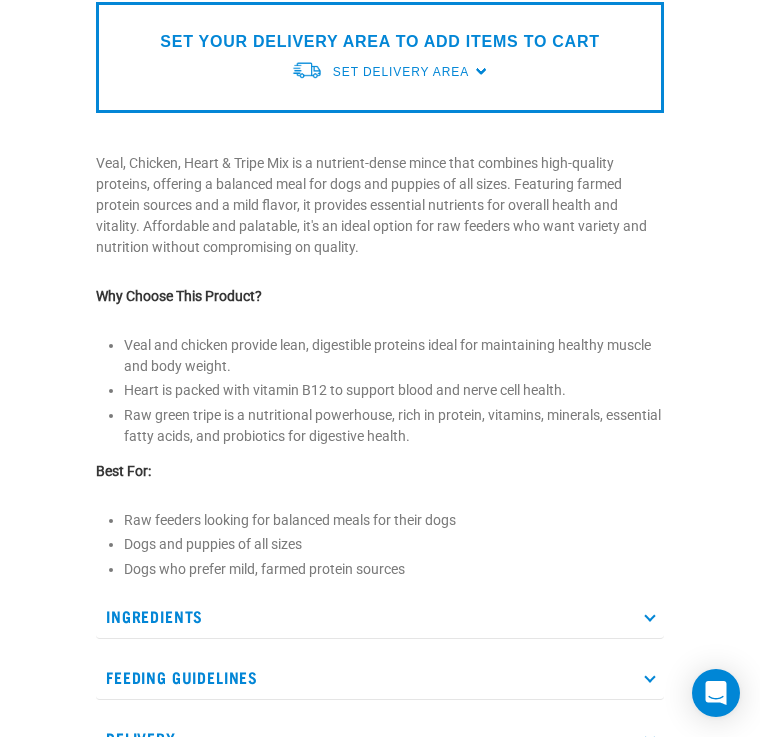 click on "Ingredients" at bounding box center [380, 616] 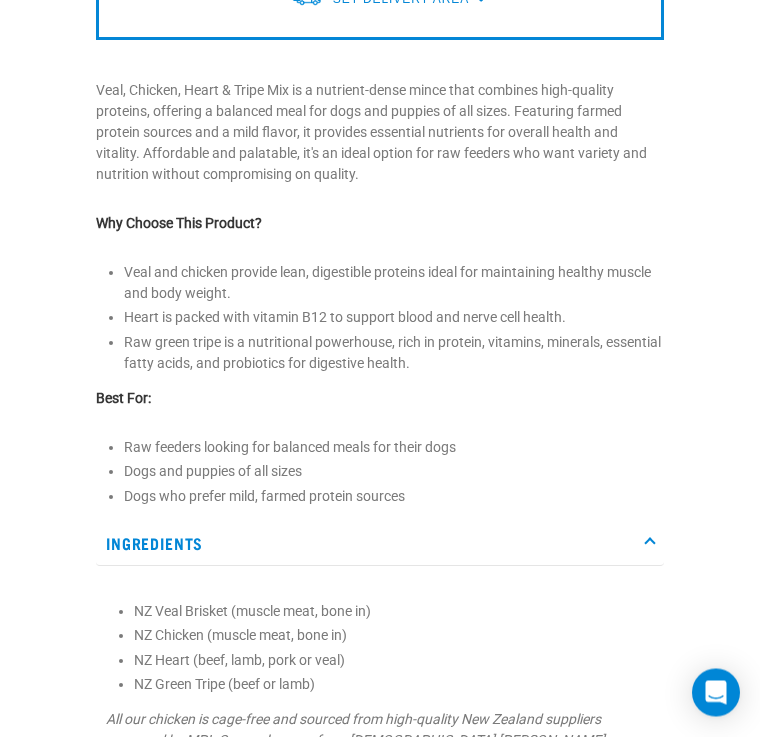 click on "Ingredients" at bounding box center [380, 544] 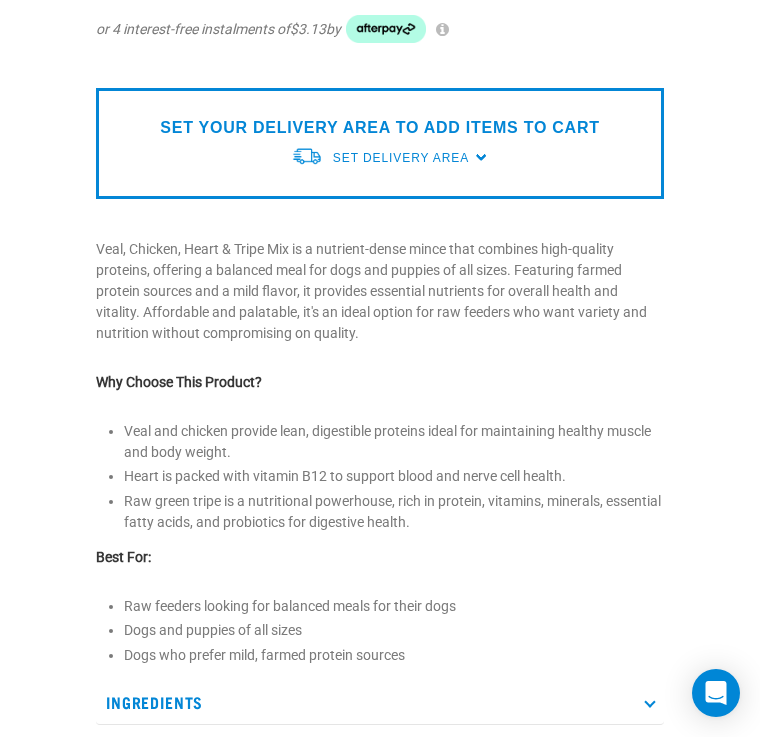 scroll, scrollTop: 0, scrollLeft: 0, axis: both 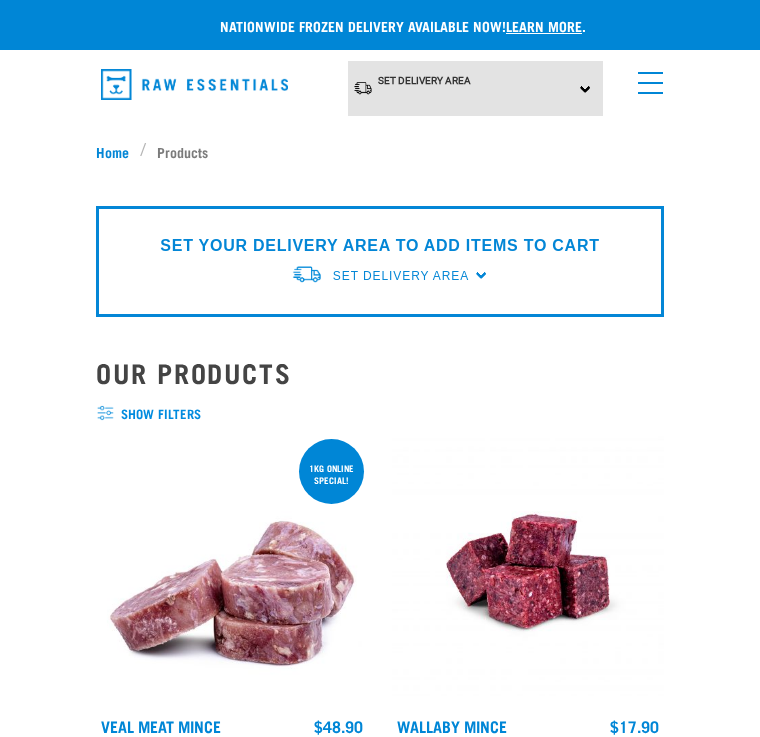 select on "709" 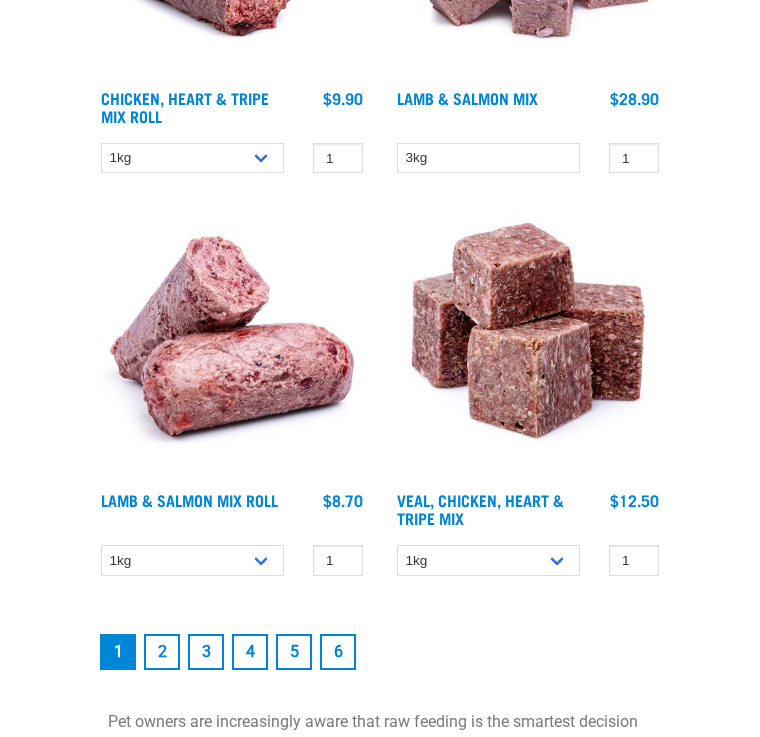 scroll, scrollTop: 0, scrollLeft: 0, axis: both 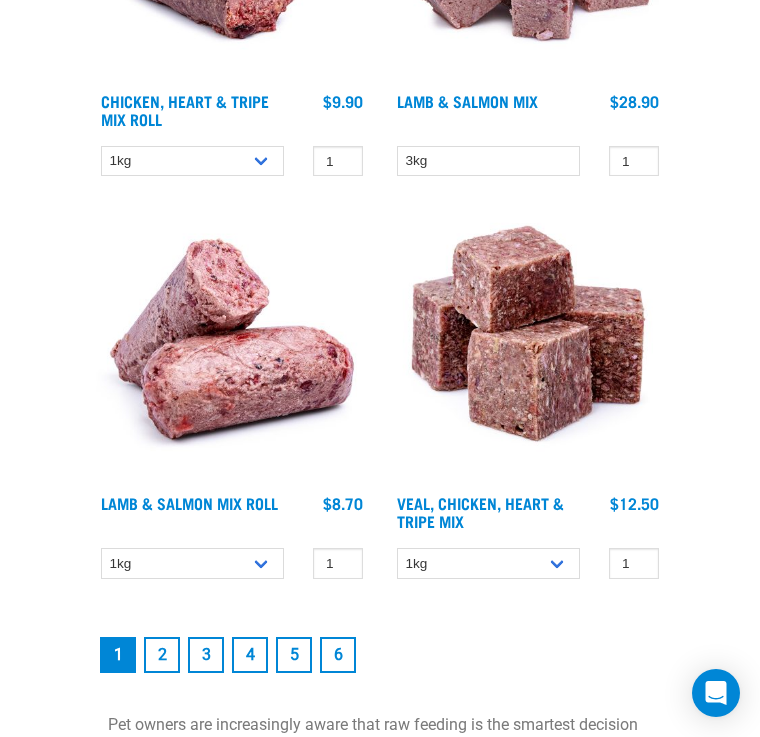 click on "2" at bounding box center [162, 655] 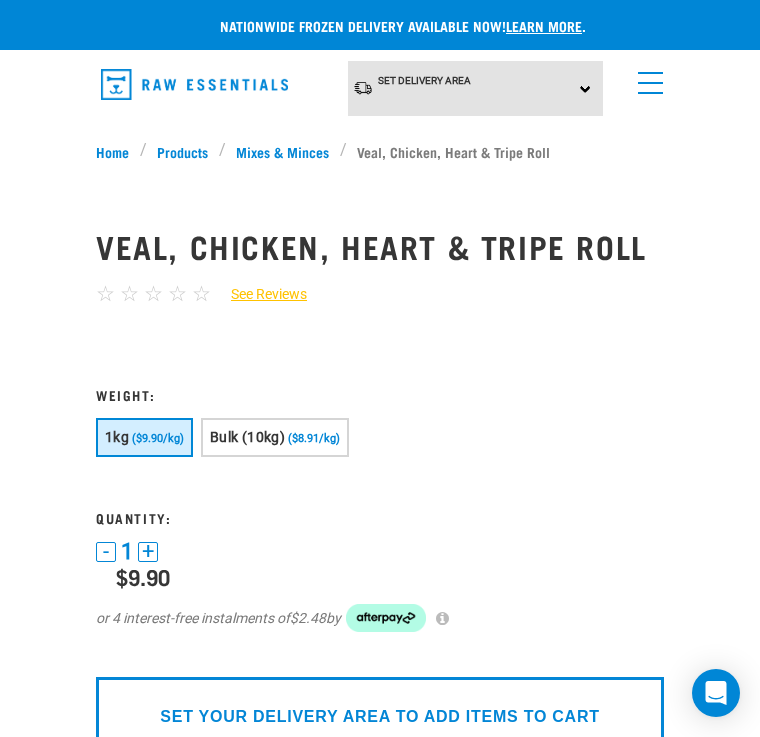 scroll, scrollTop: 15, scrollLeft: 0, axis: vertical 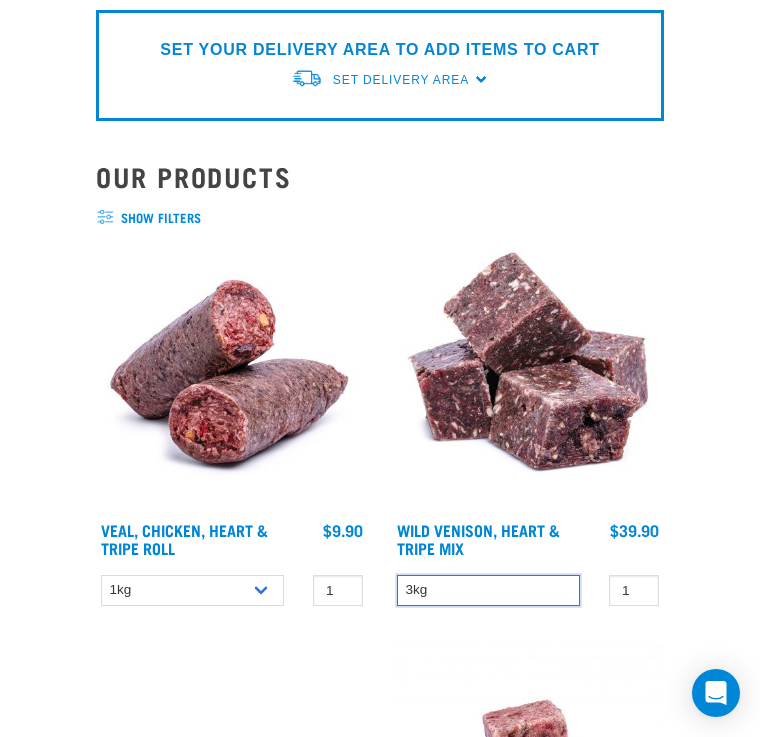 click on "3kg" at bounding box center (488, 590) 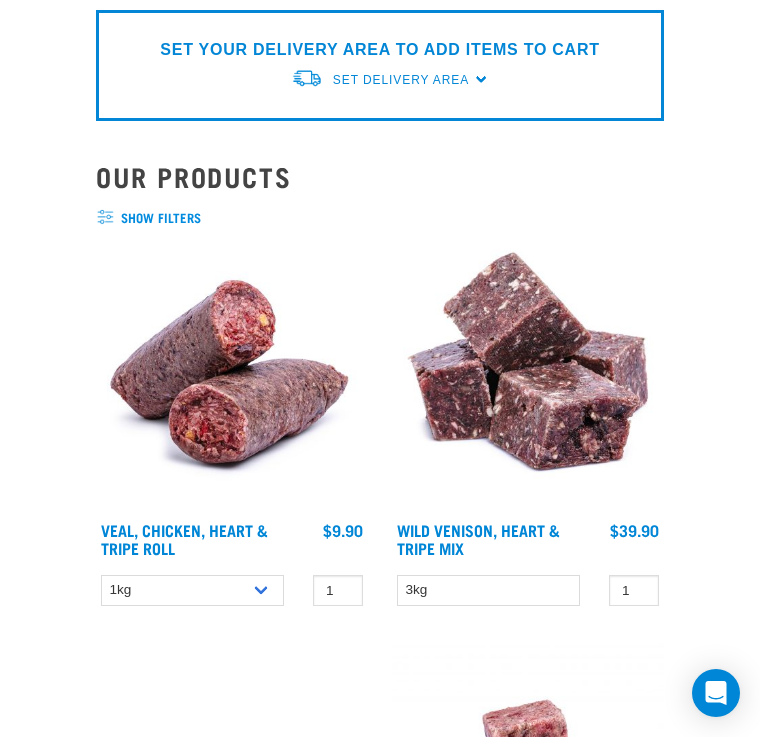 click on "Nationwide frozen delivery available now!  Learn more .
Delivery
Stores
About Us
Contact" at bounding box center [380, 3273] 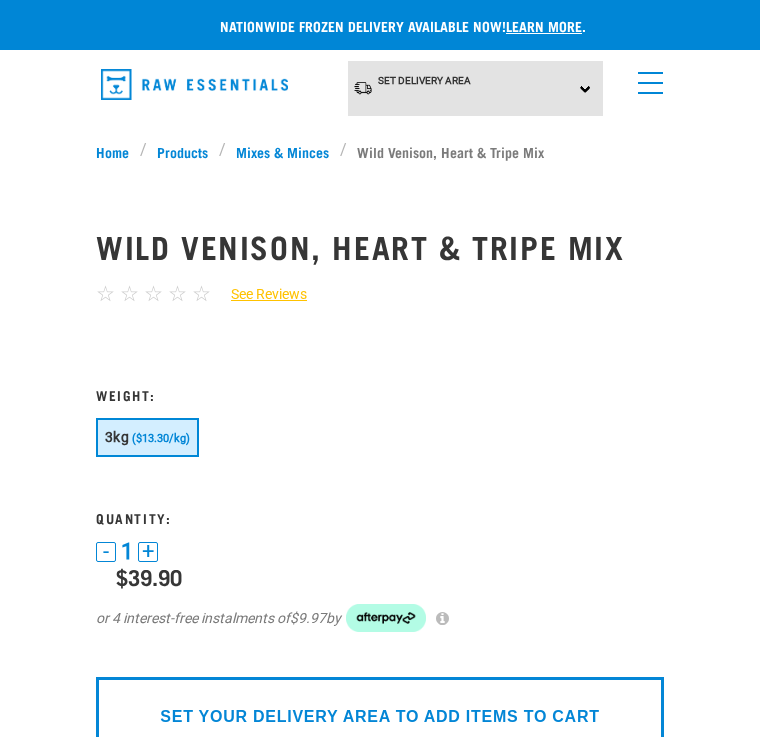 scroll, scrollTop: 0, scrollLeft: 0, axis: both 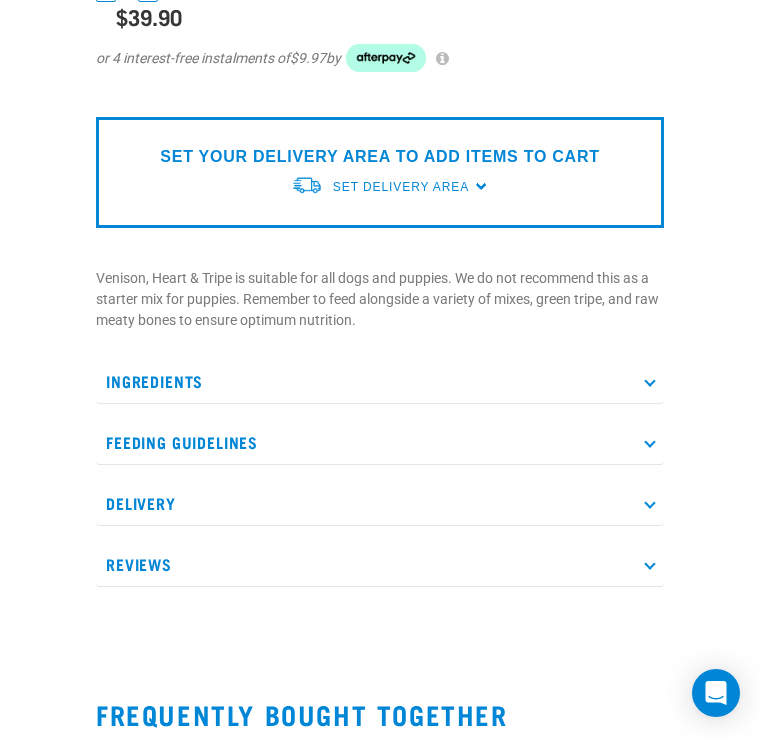 click at bounding box center [649, 380] 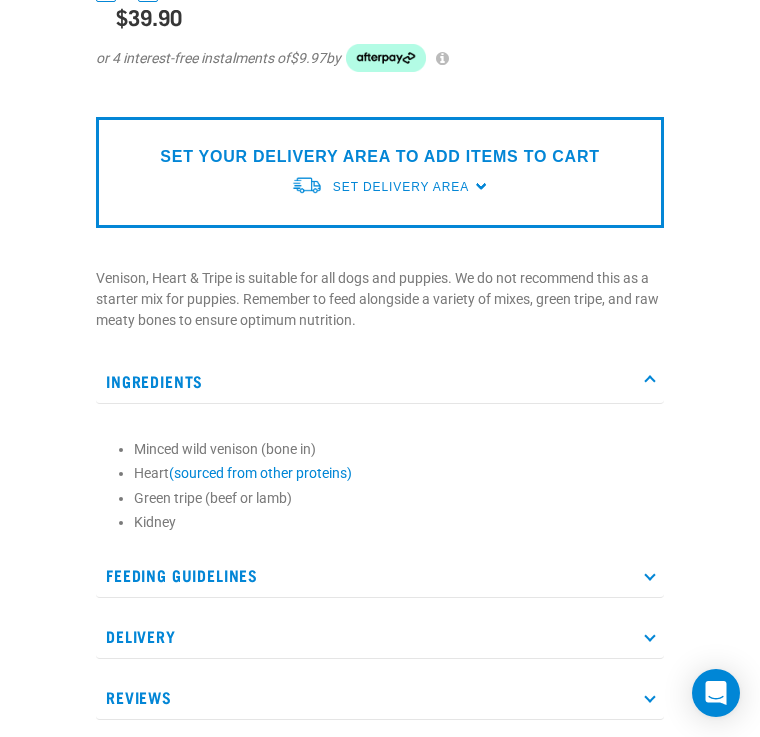 click on "Ingredients" at bounding box center (380, 381) 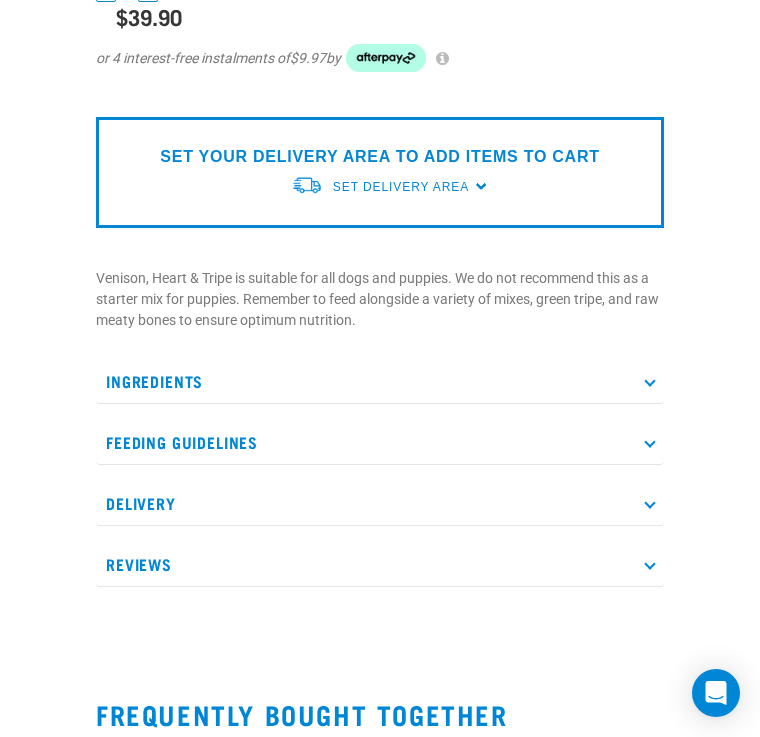click on "Feeding Guidelines" at bounding box center [380, 442] 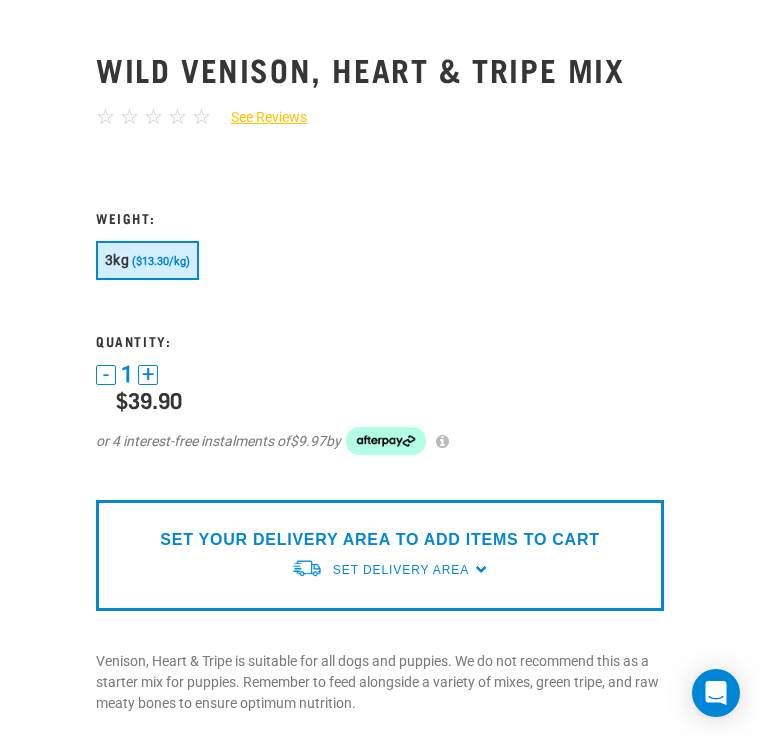 scroll, scrollTop: 172, scrollLeft: 0, axis: vertical 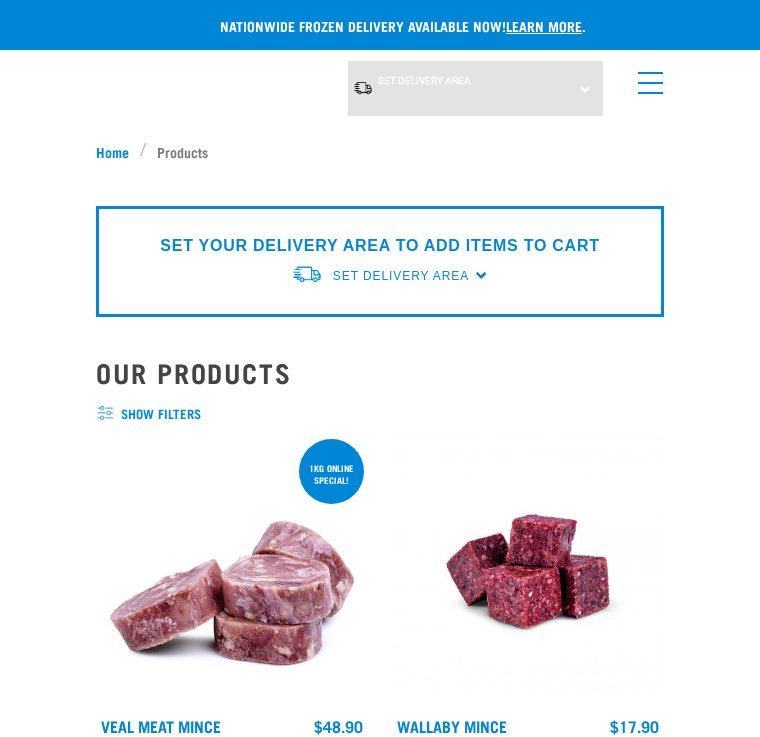 select on "709" 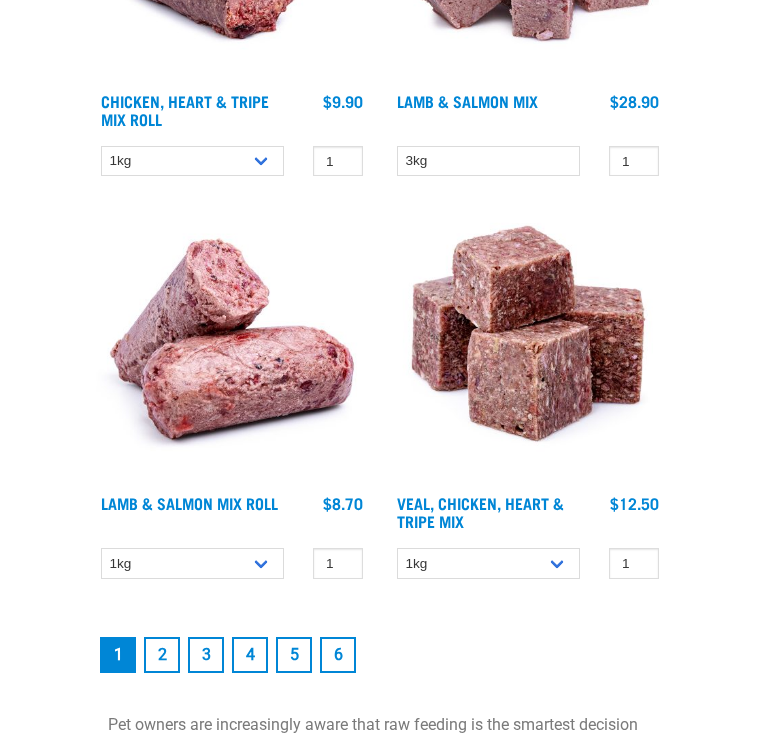 scroll, scrollTop: 0, scrollLeft: 0, axis: both 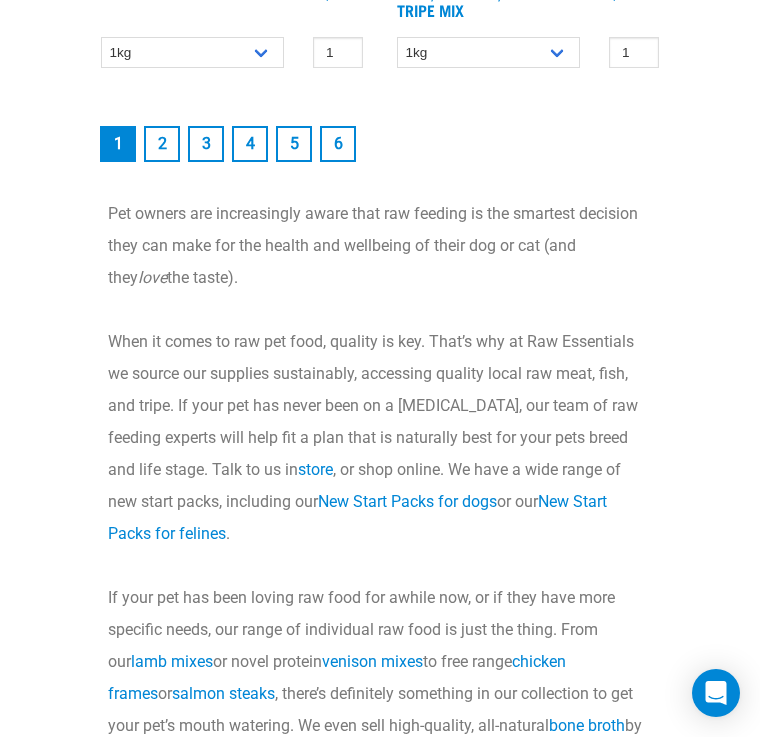 click on "2" at bounding box center [162, 144] 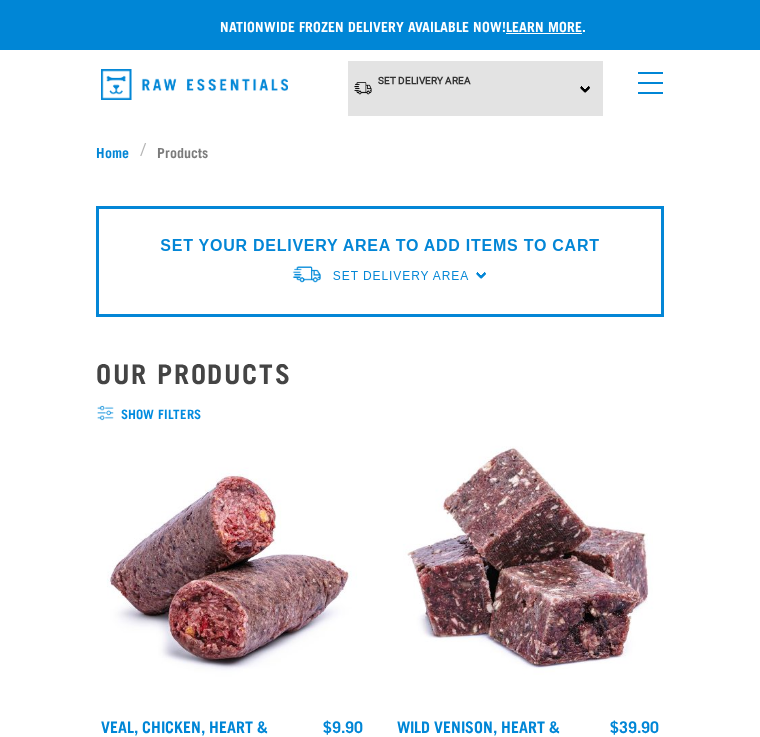 scroll, scrollTop: 0, scrollLeft: 0, axis: both 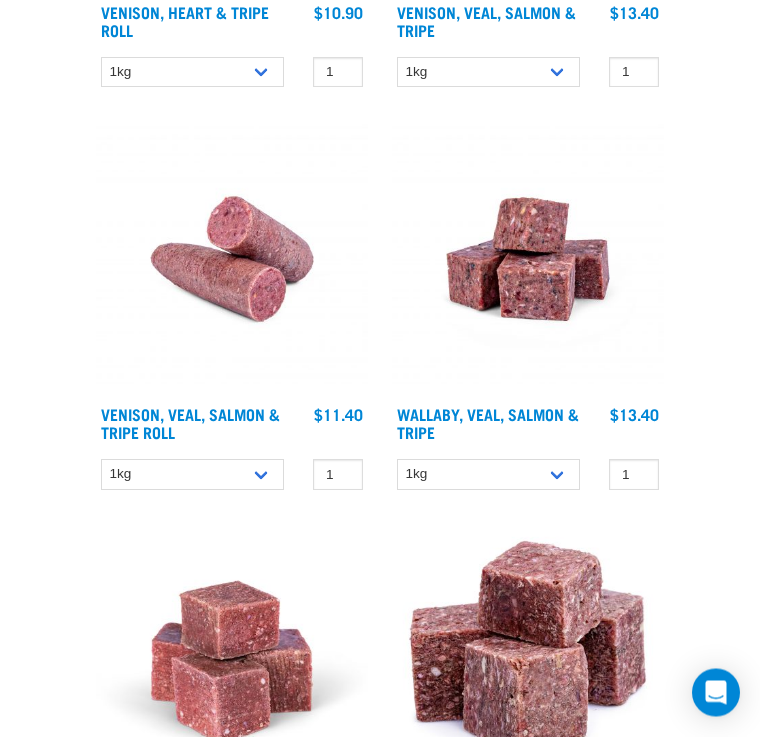 click at bounding box center (528, 260) 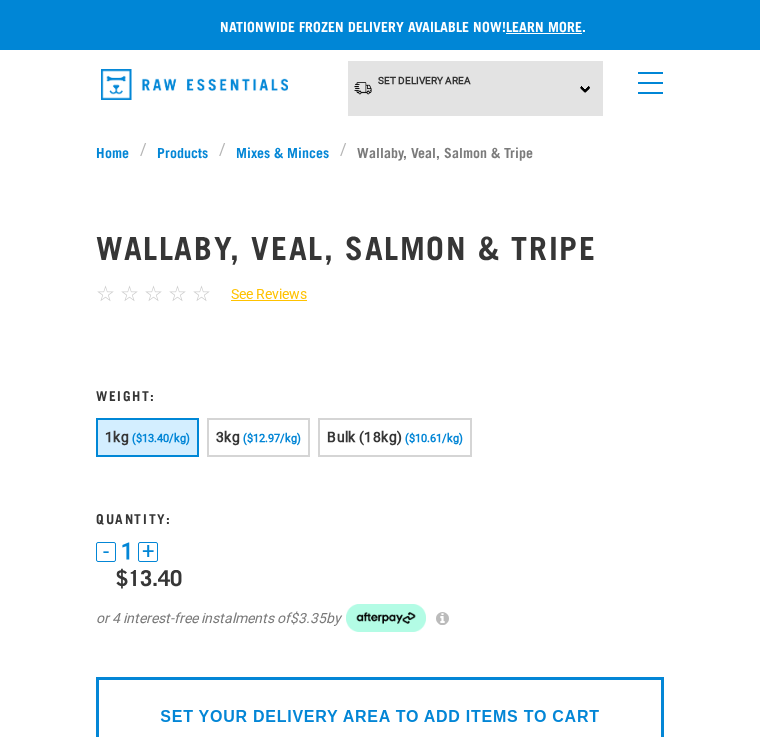 scroll, scrollTop: 0, scrollLeft: 0, axis: both 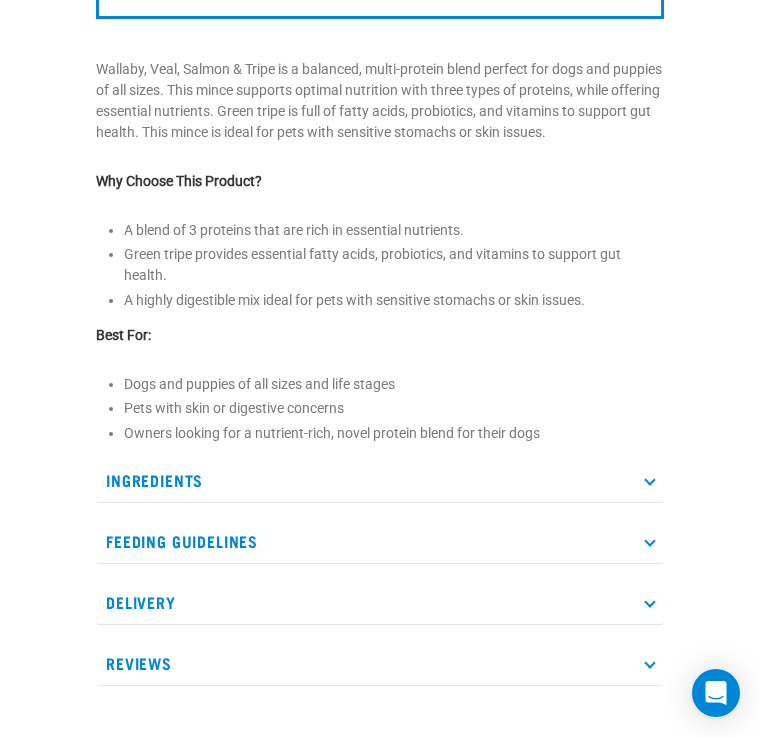 click on "Ingredients" at bounding box center [380, 480] 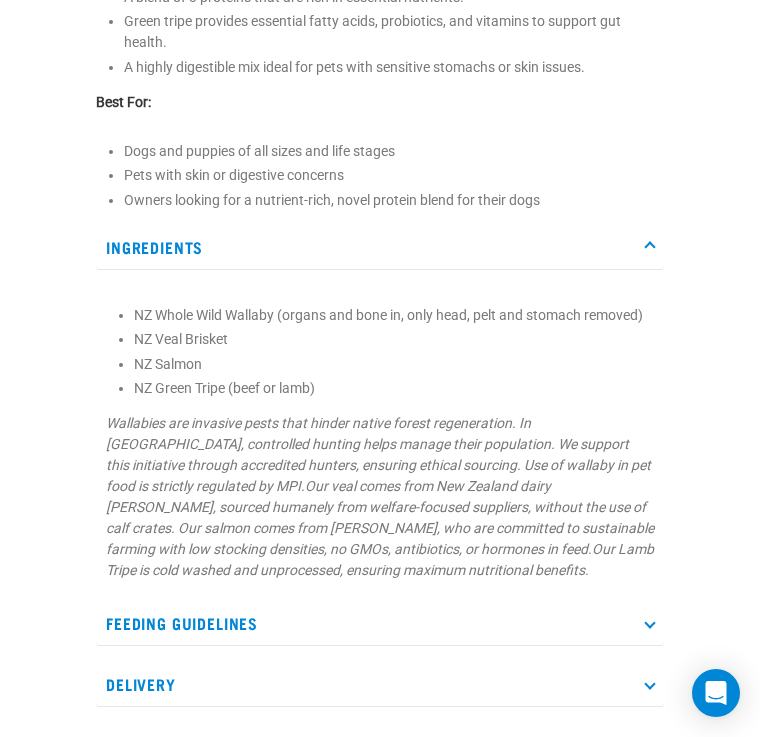 scroll, scrollTop: 1022, scrollLeft: 0, axis: vertical 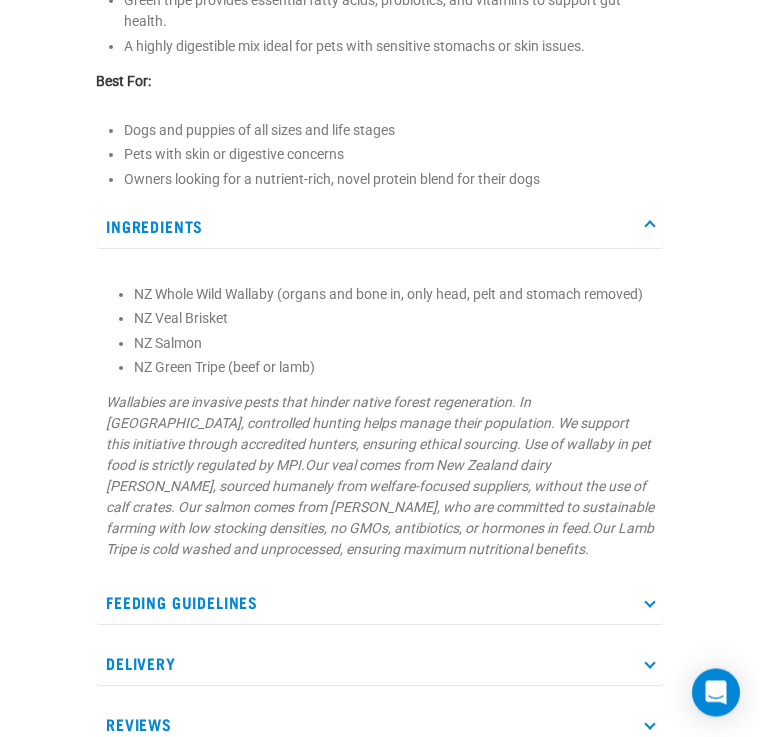 click on "Feeding Guidelines" at bounding box center (380, 603) 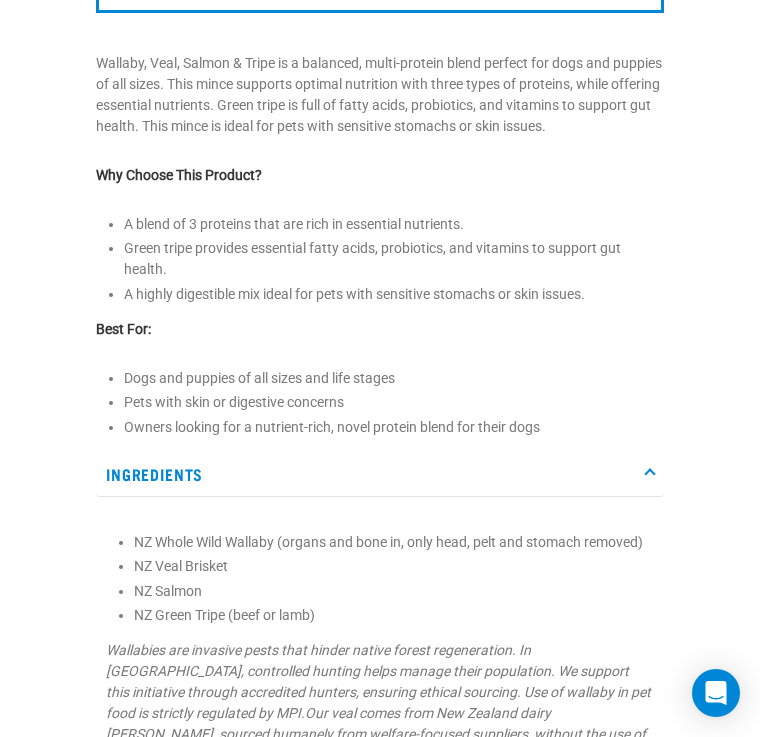scroll, scrollTop: 765, scrollLeft: 0, axis: vertical 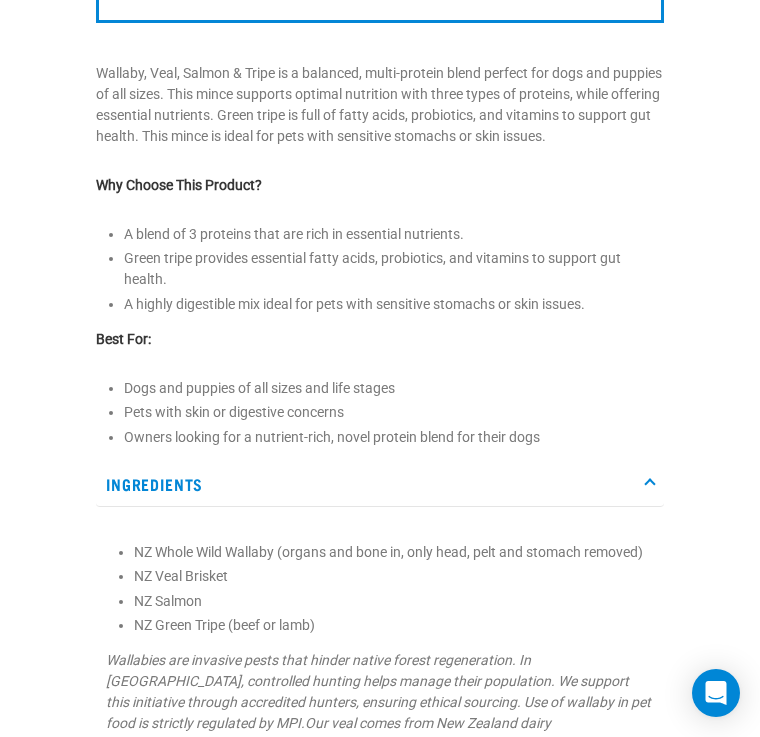 click on "Ingredients" at bounding box center (380, 484) 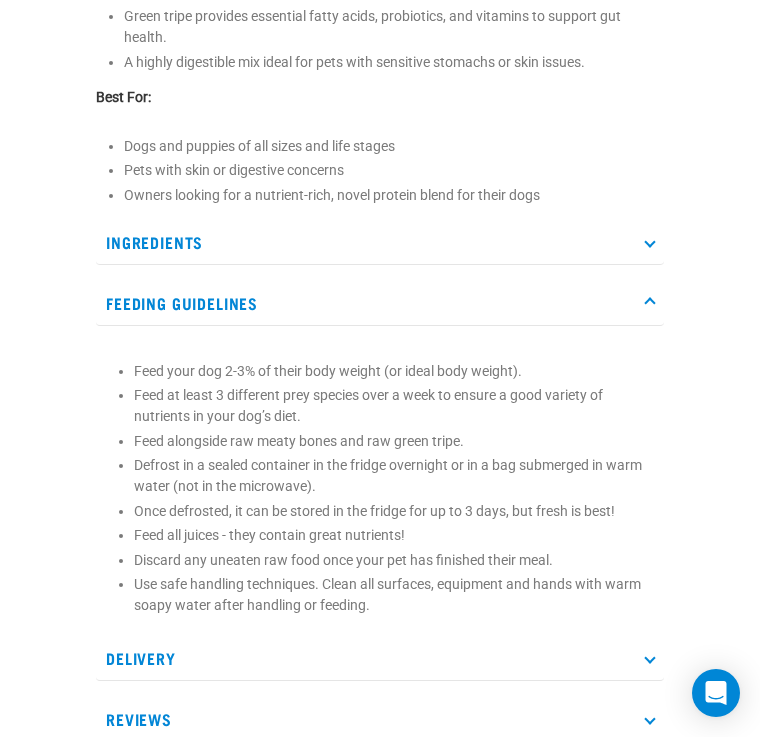 scroll, scrollTop: 1005, scrollLeft: 0, axis: vertical 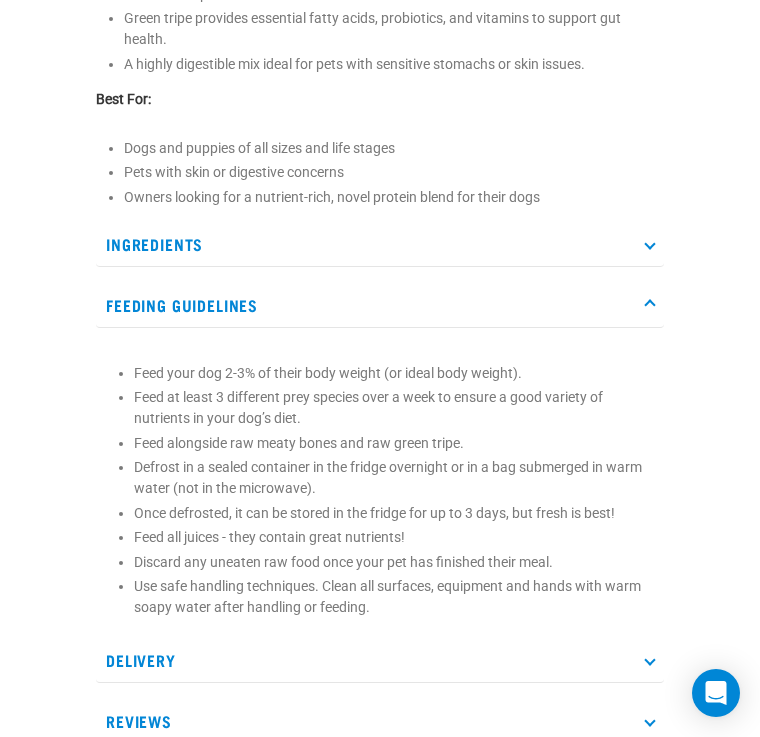 click on "Ingredients" at bounding box center (380, 244) 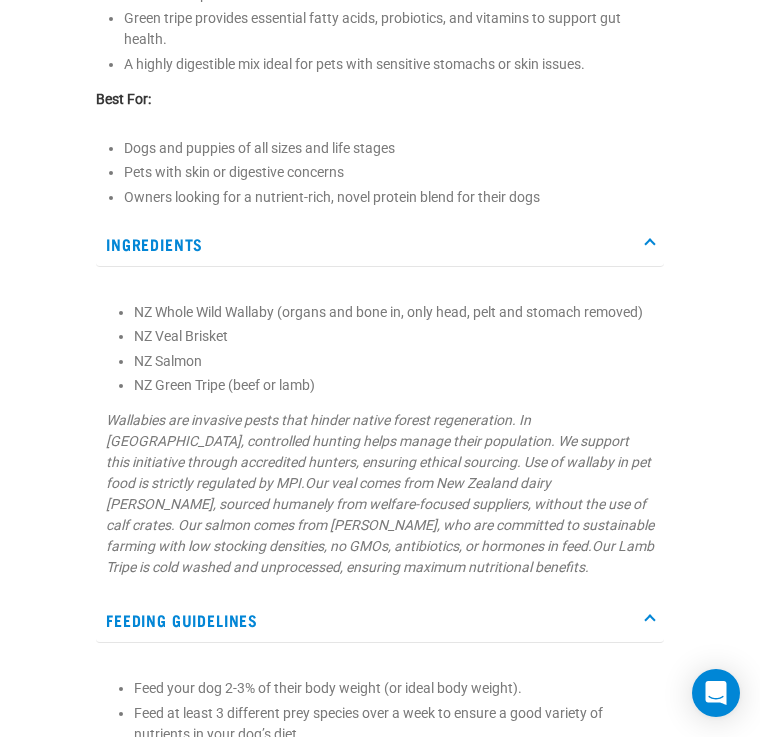 click on "Ingredients" at bounding box center [380, 244] 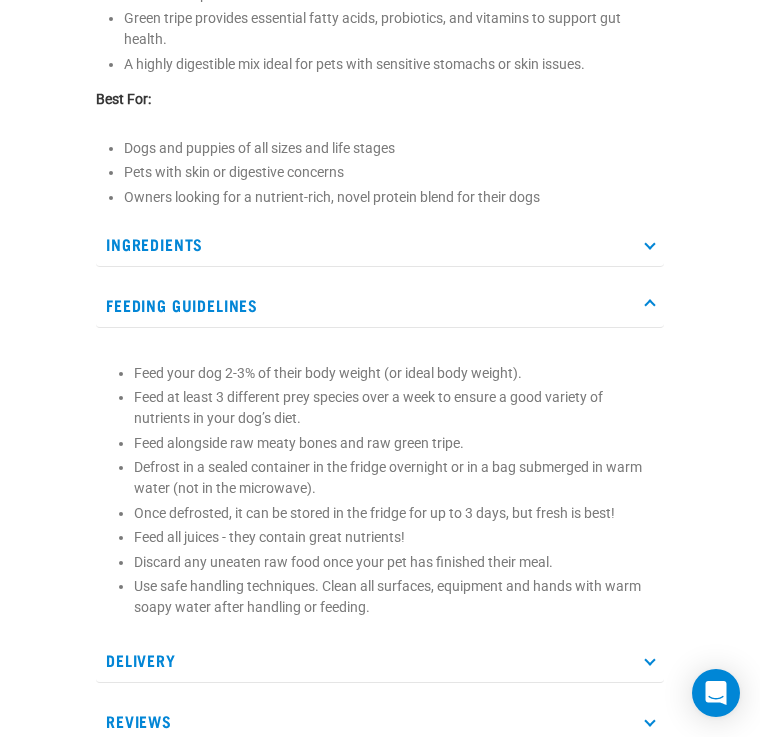 click on "Feeding Guidelines" at bounding box center (380, 305) 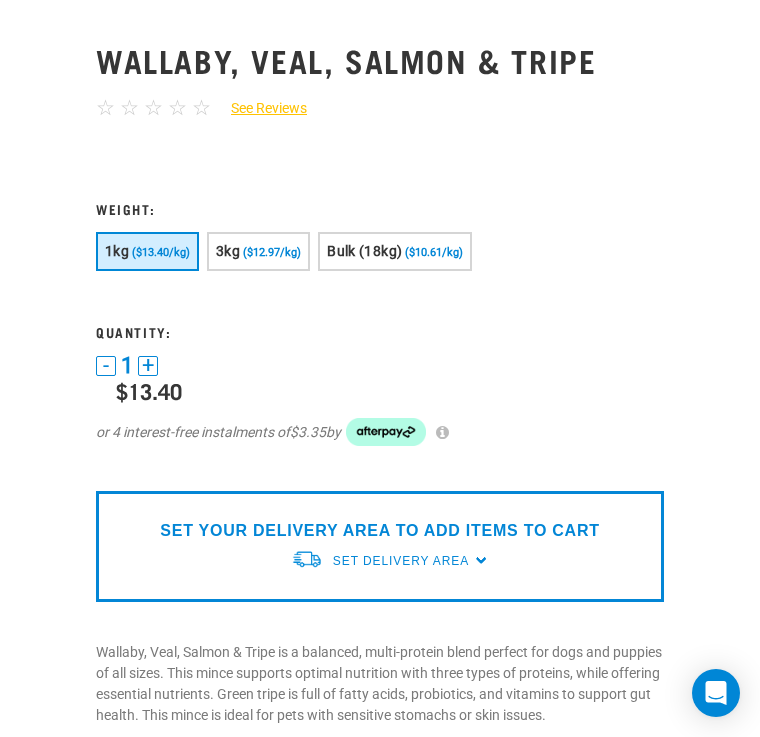 scroll, scrollTop: 0, scrollLeft: 0, axis: both 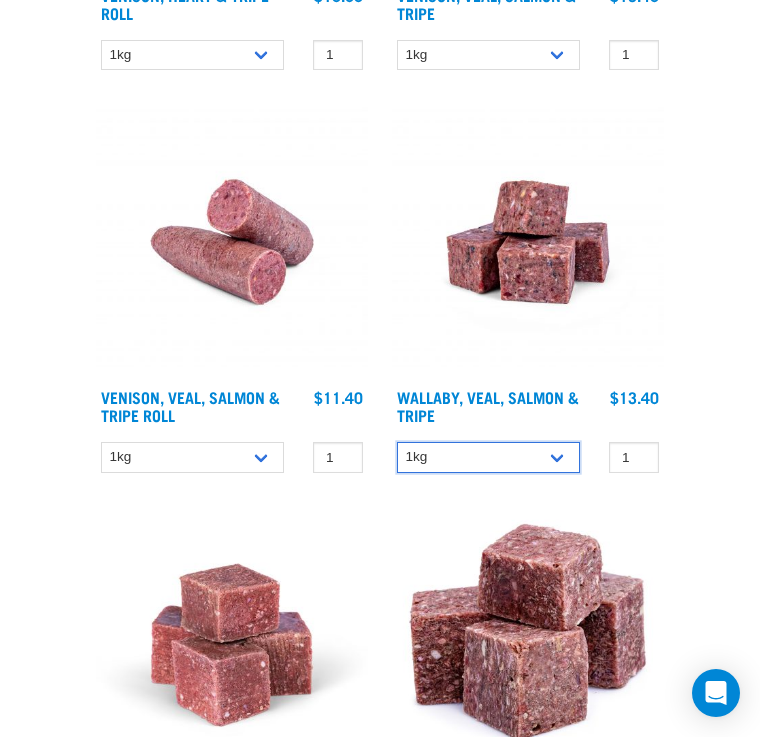 click on "1kg
3kg
Bulk (18kg)" at bounding box center (488, 457) 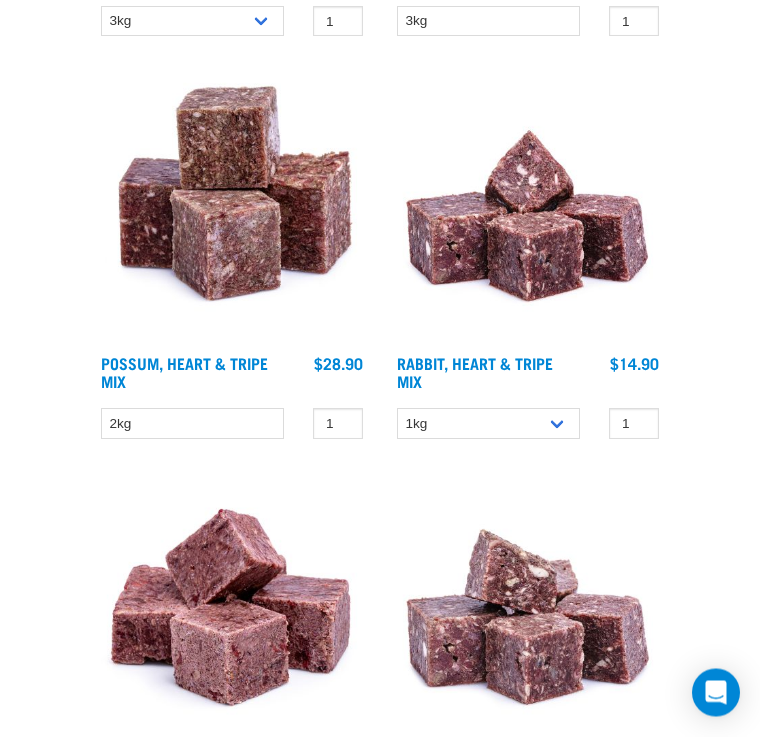 scroll, scrollTop: 1974, scrollLeft: 0, axis: vertical 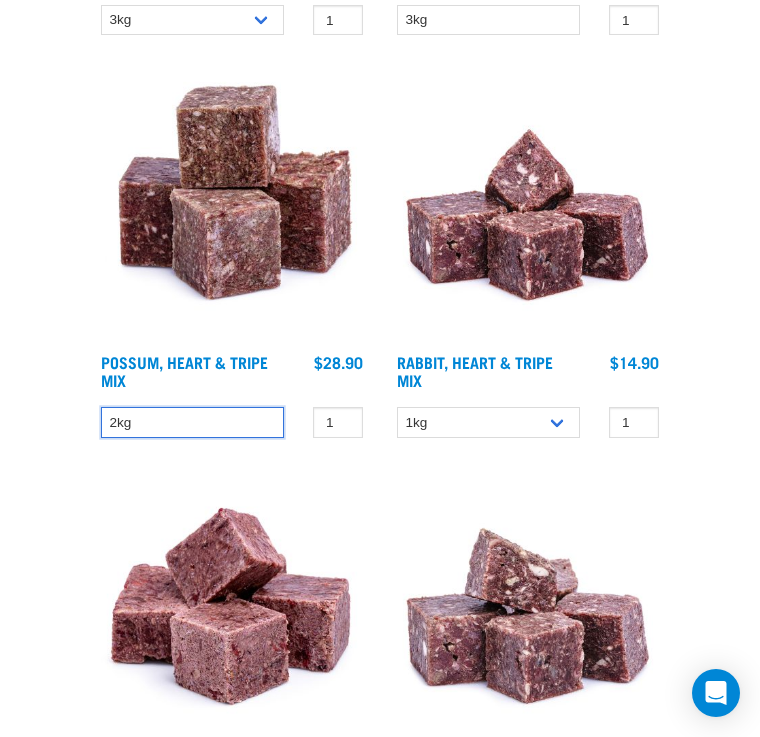 click on "2kg" at bounding box center [192, 422] 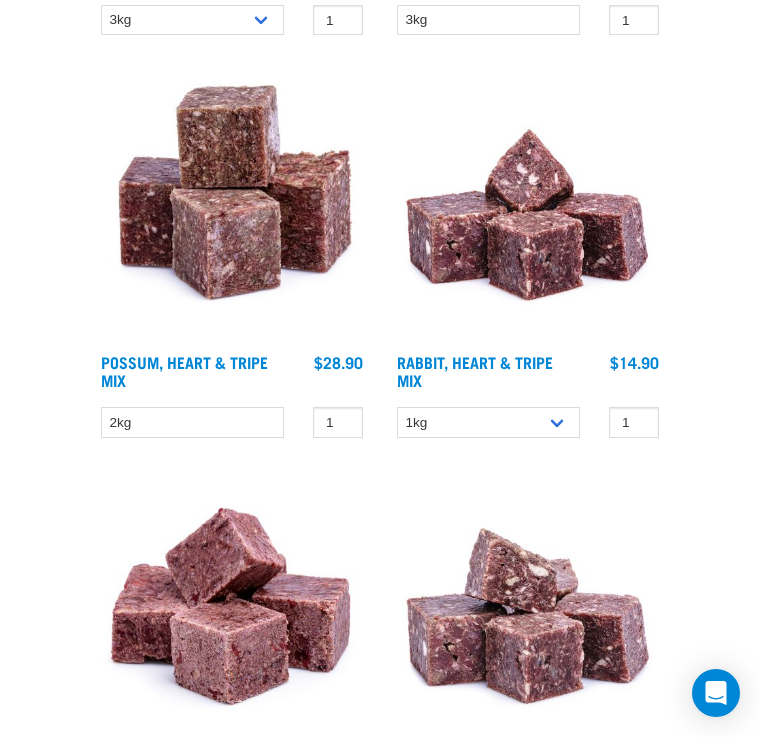 click at bounding box center (232, 207) 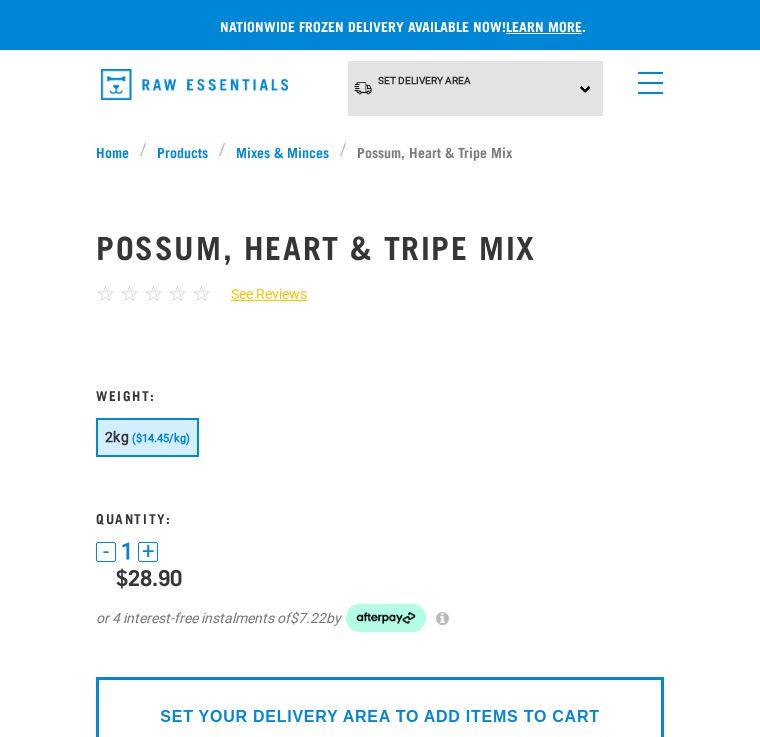 scroll, scrollTop: 0, scrollLeft: 0, axis: both 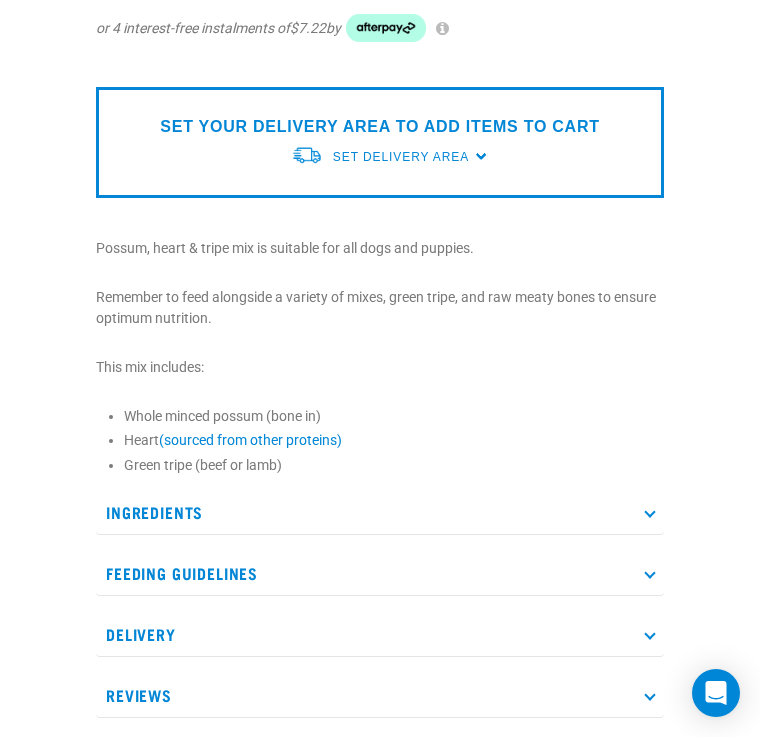 click on "Ingredients" at bounding box center (380, 512) 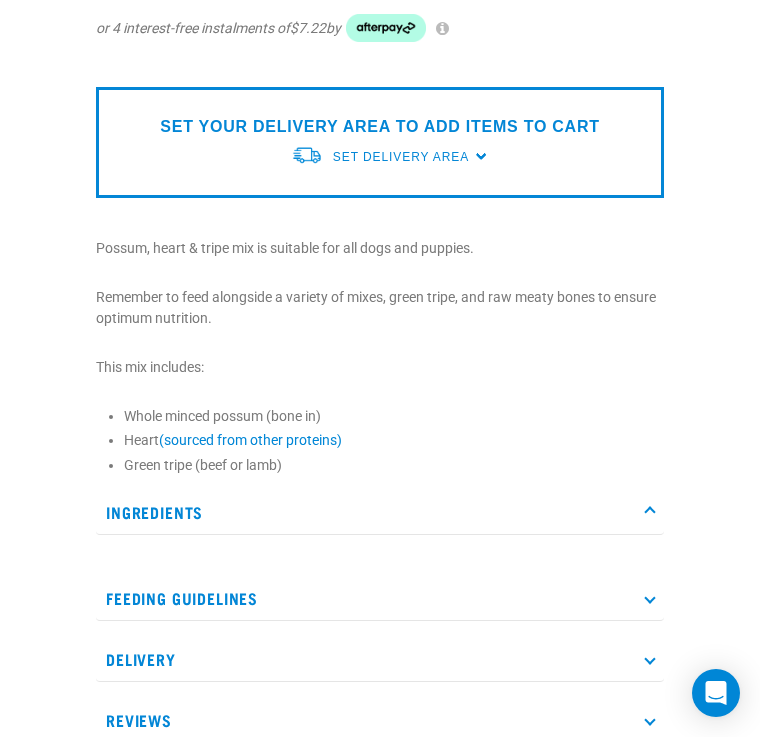 click on "Ingredients" at bounding box center (380, 512) 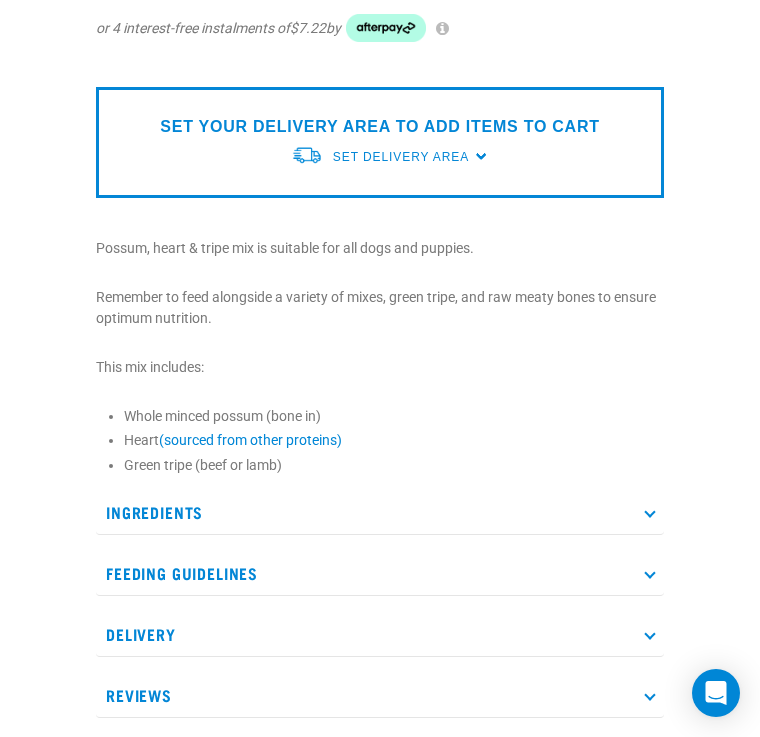 click on "Feeding Guidelines" at bounding box center [380, 573] 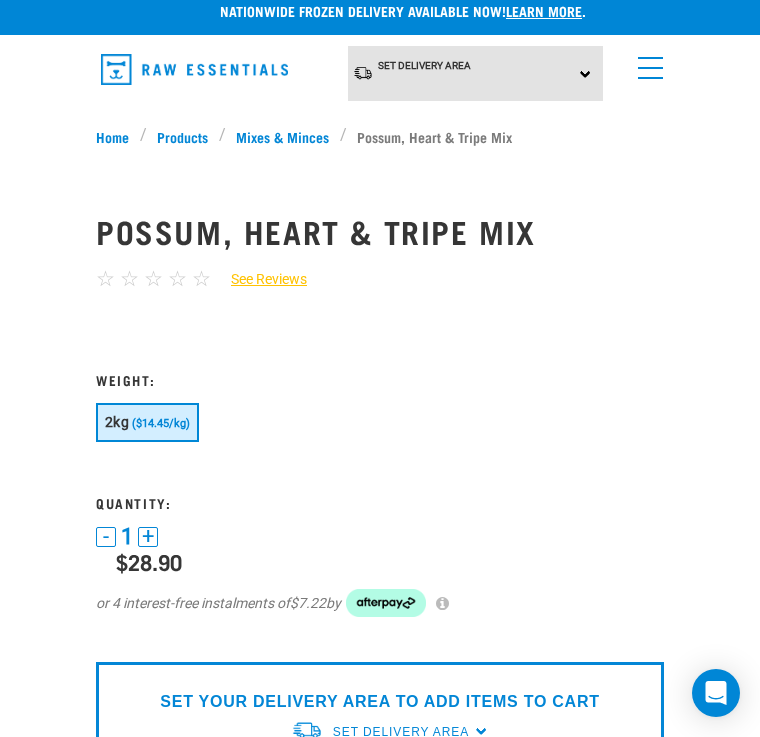 scroll, scrollTop: 0, scrollLeft: 0, axis: both 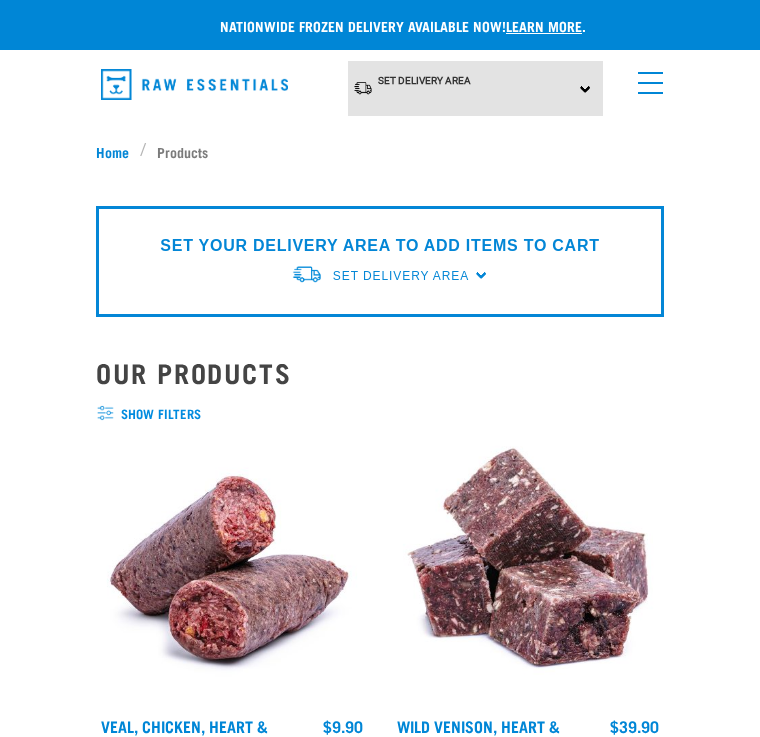 select on "45457" 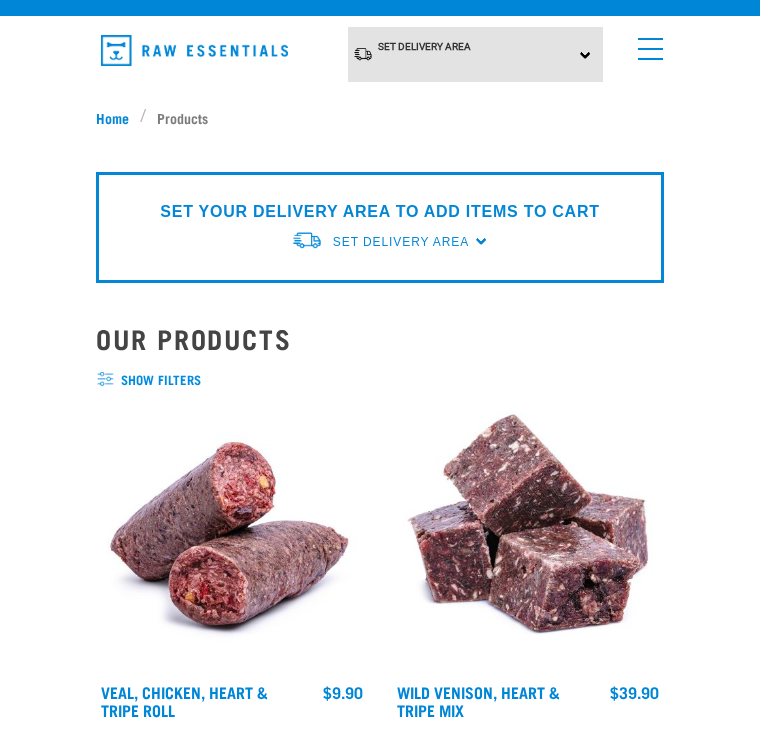 scroll, scrollTop: 0, scrollLeft: 0, axis: both 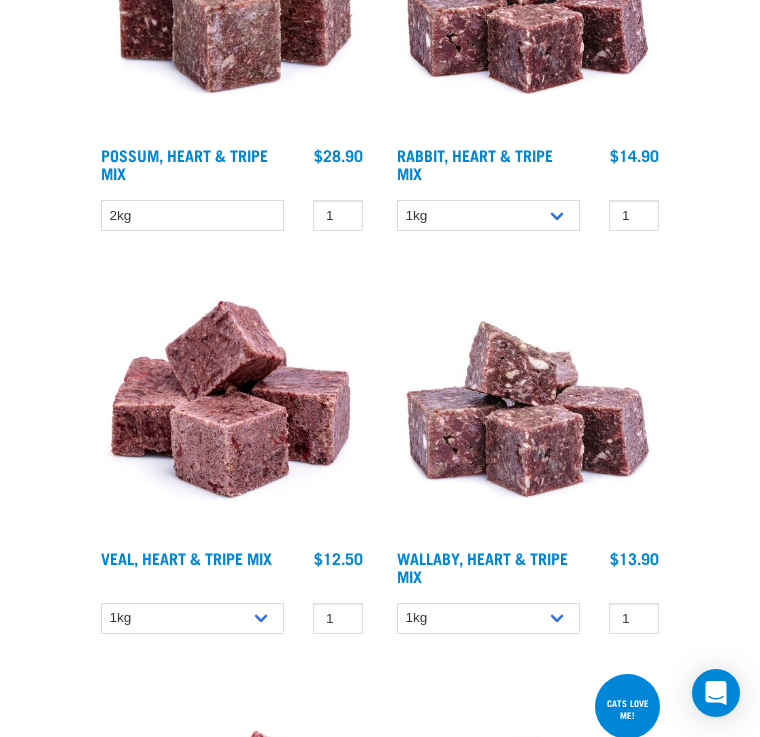 click at bounding box center [232, 403] 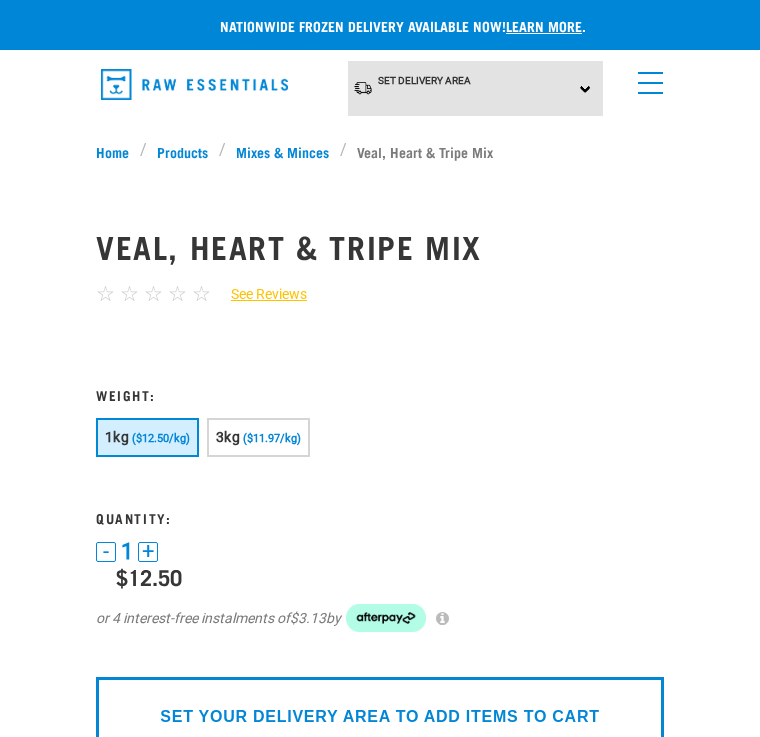 scroll, scrollTop: 0, scrollLeft: 0, axis: both 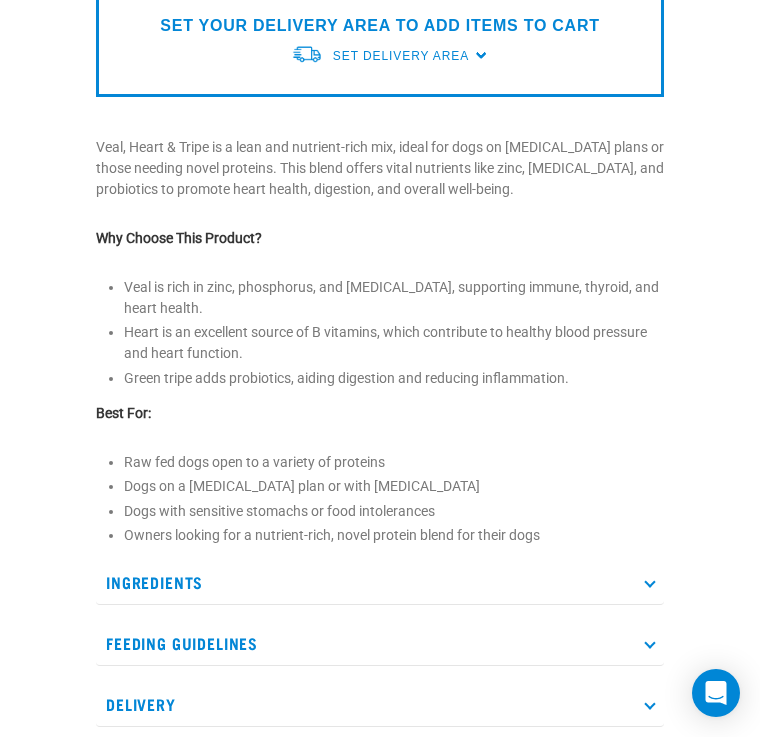 click on "Ingredients" at bounding box center (380, 582) 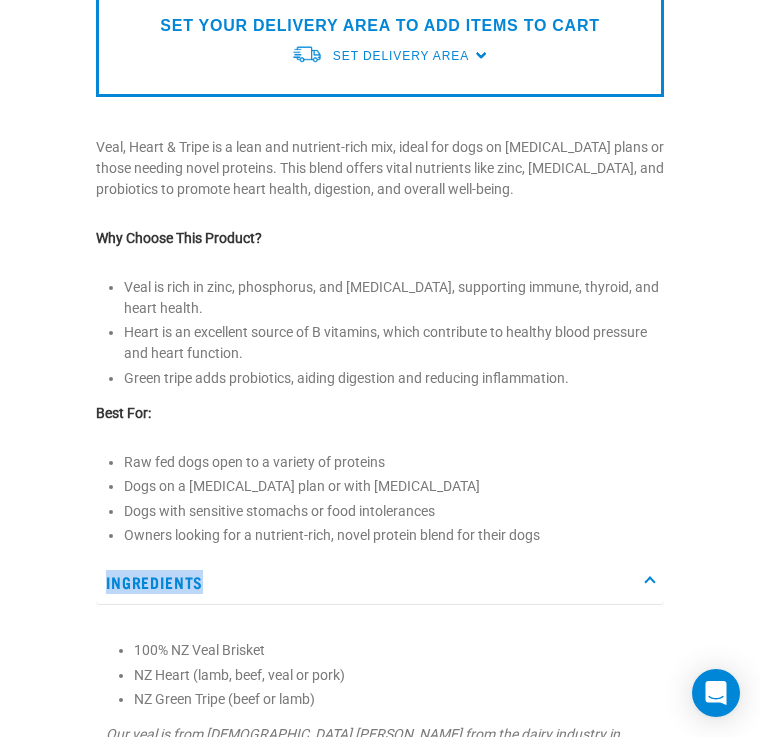 click on "Veal, Heart & Tripe Mix
☆
☆
☆
☆
☆
See Reviews" at bounding box center [380, 301] 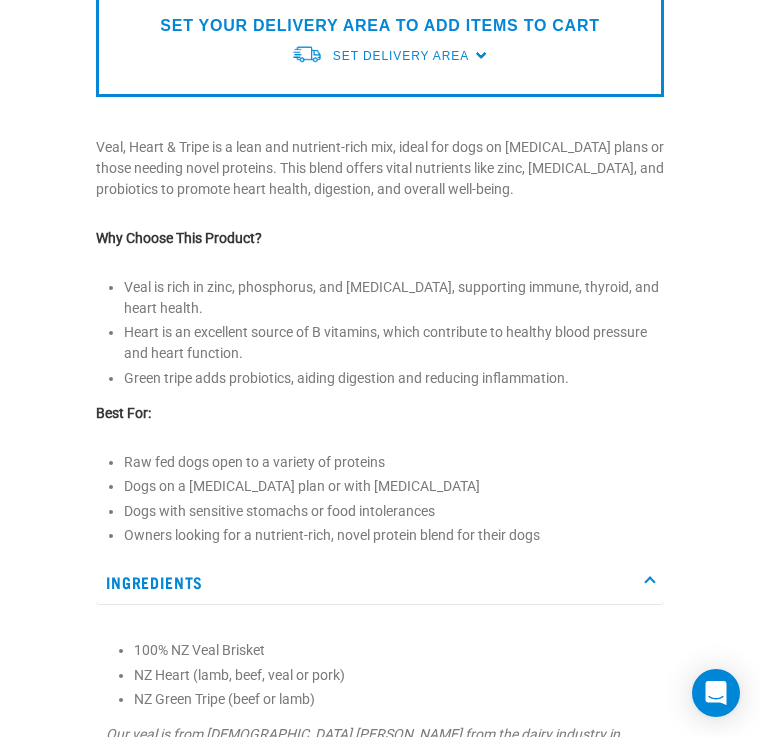 click on "Ingredients" at bounding box center [380, 582] 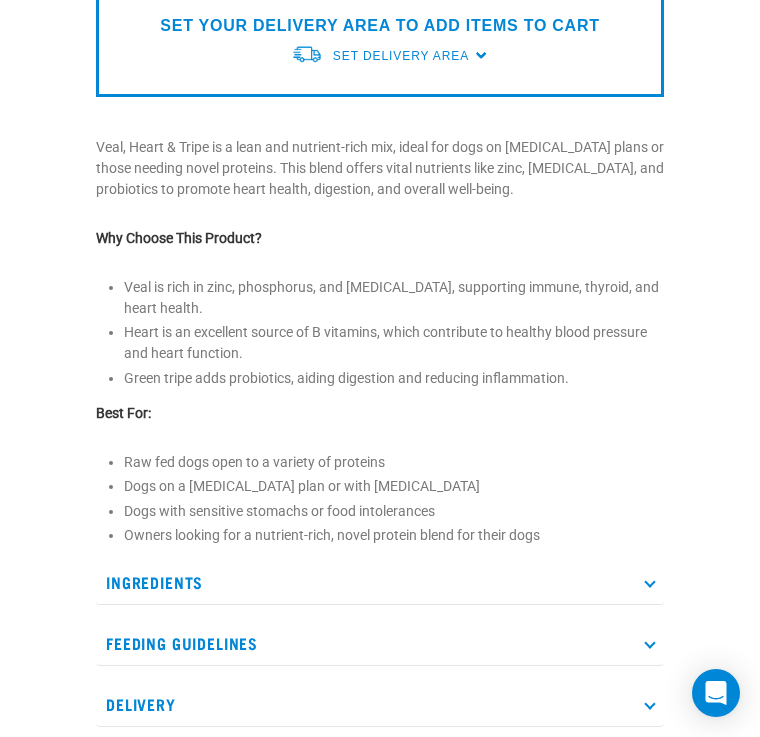 click on "Feeding Guidelines" at bounding box center [380, 643] 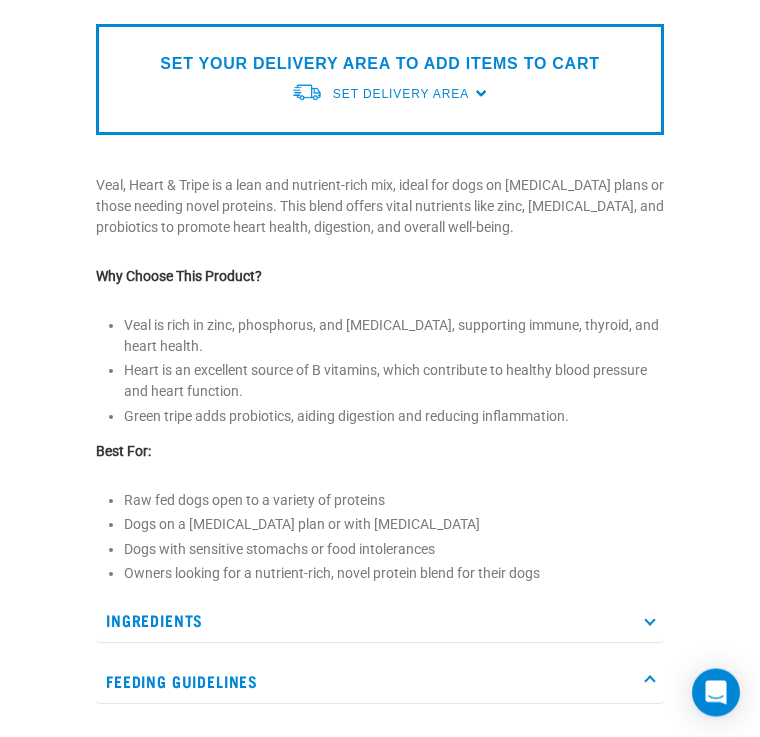 scroll, scrollTop: 653, scrollLeft: 0, axis: vertical 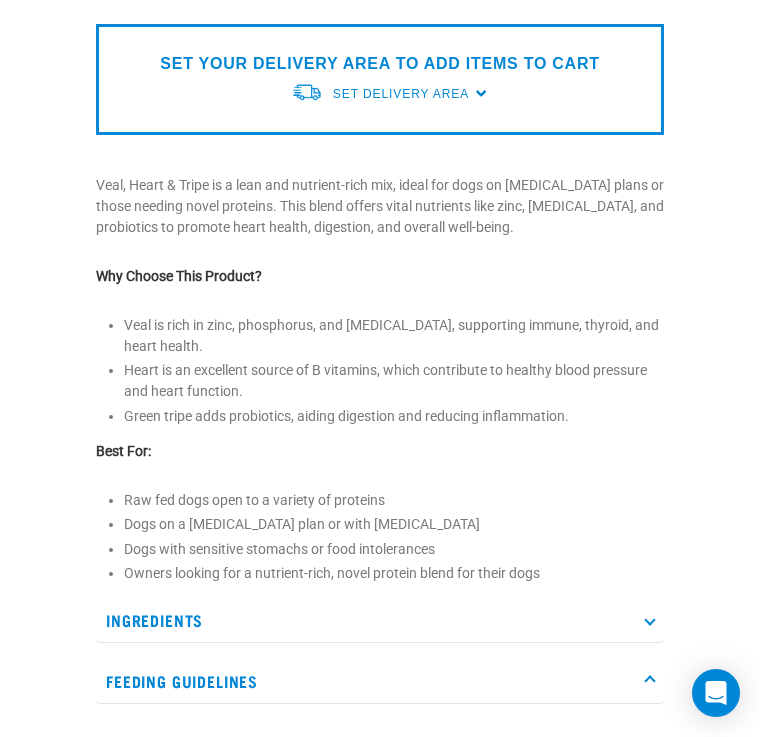 click on "Feeding Guidelines" at bounding box center (380, 681) 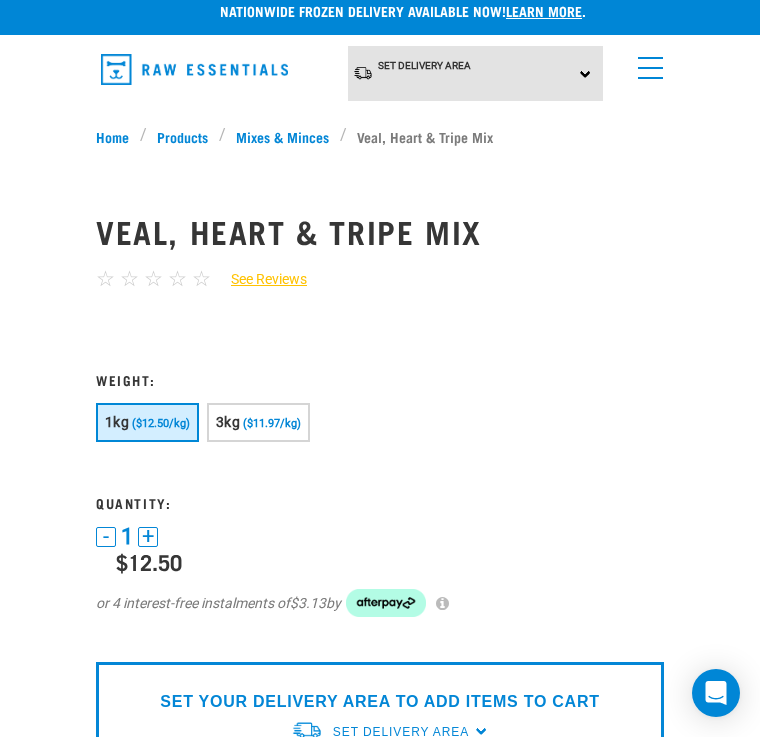 scroll, scrollTop: 0, scrollLeft: 0, axis: both 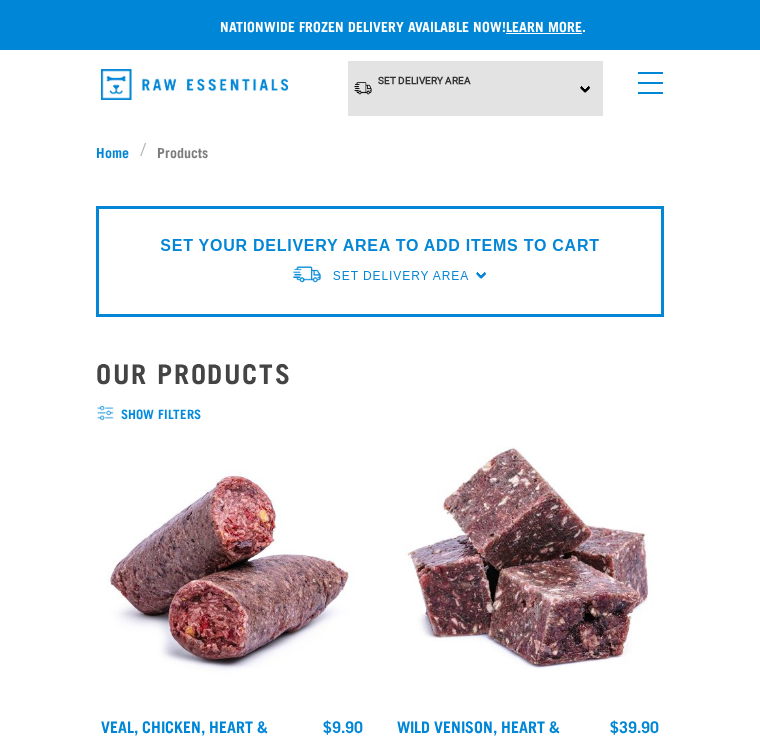 select on "45457" 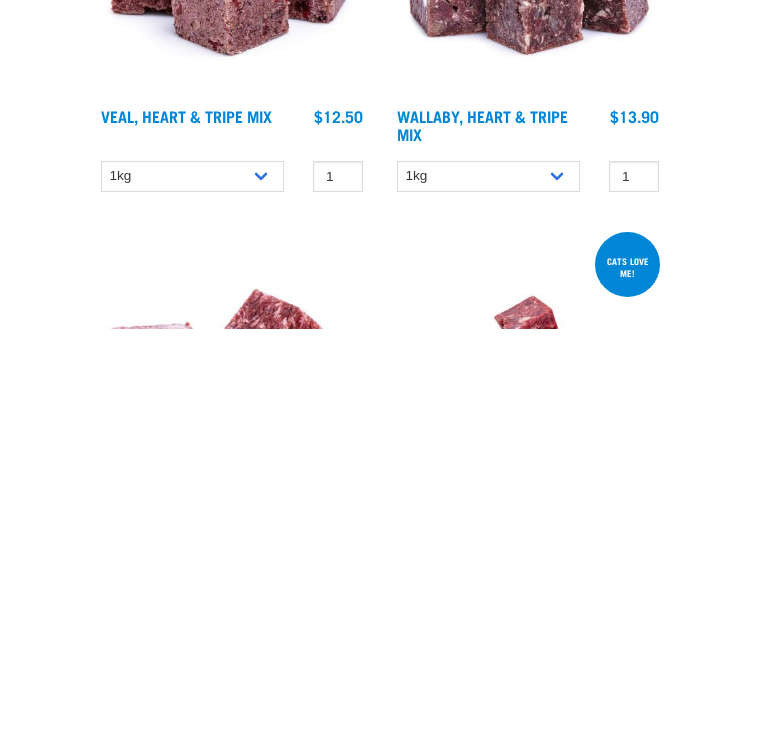 scroll, scrollTop: 0, scrollLeft: 0, axis: both 